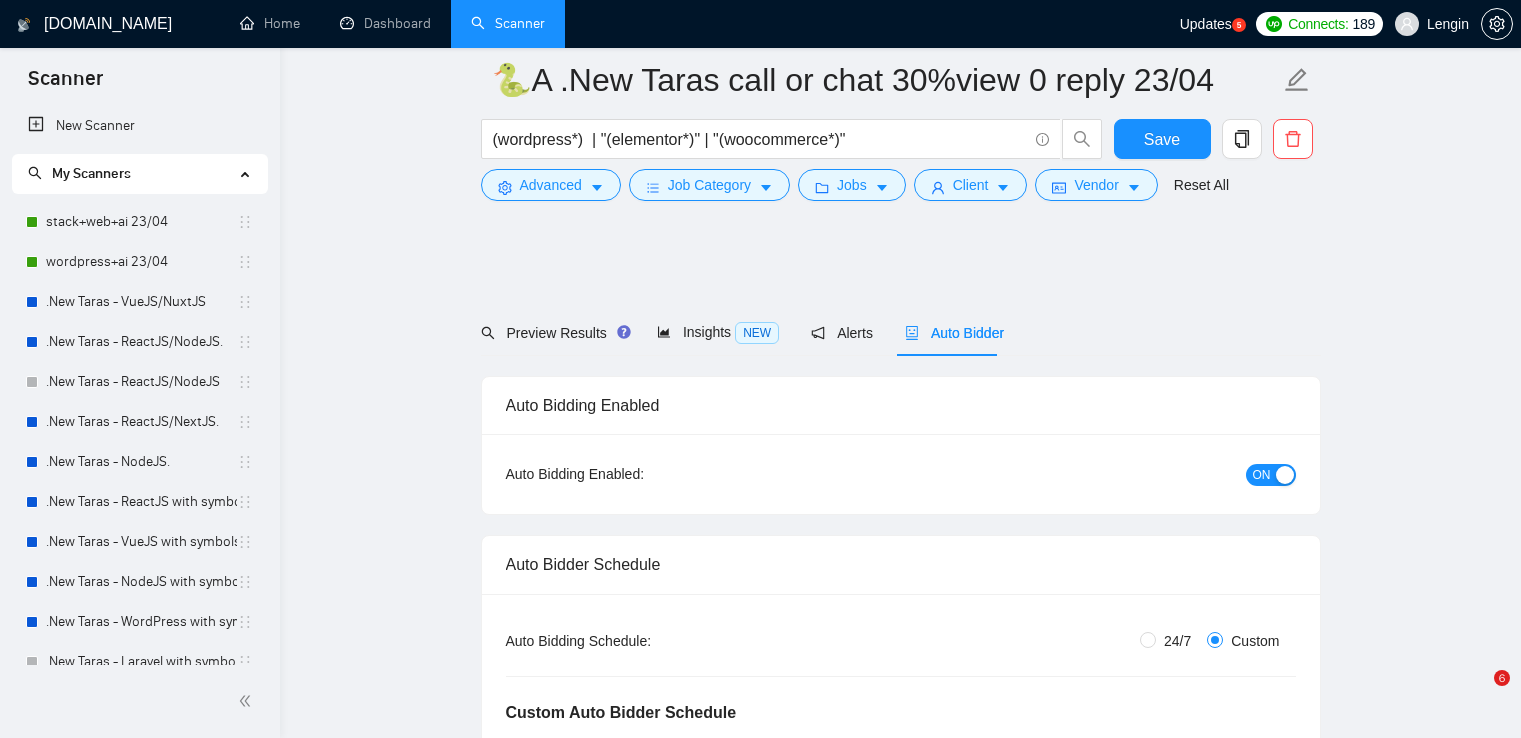 scroll, scrollTop: 504, scrollLeft: 0, axis: vertical 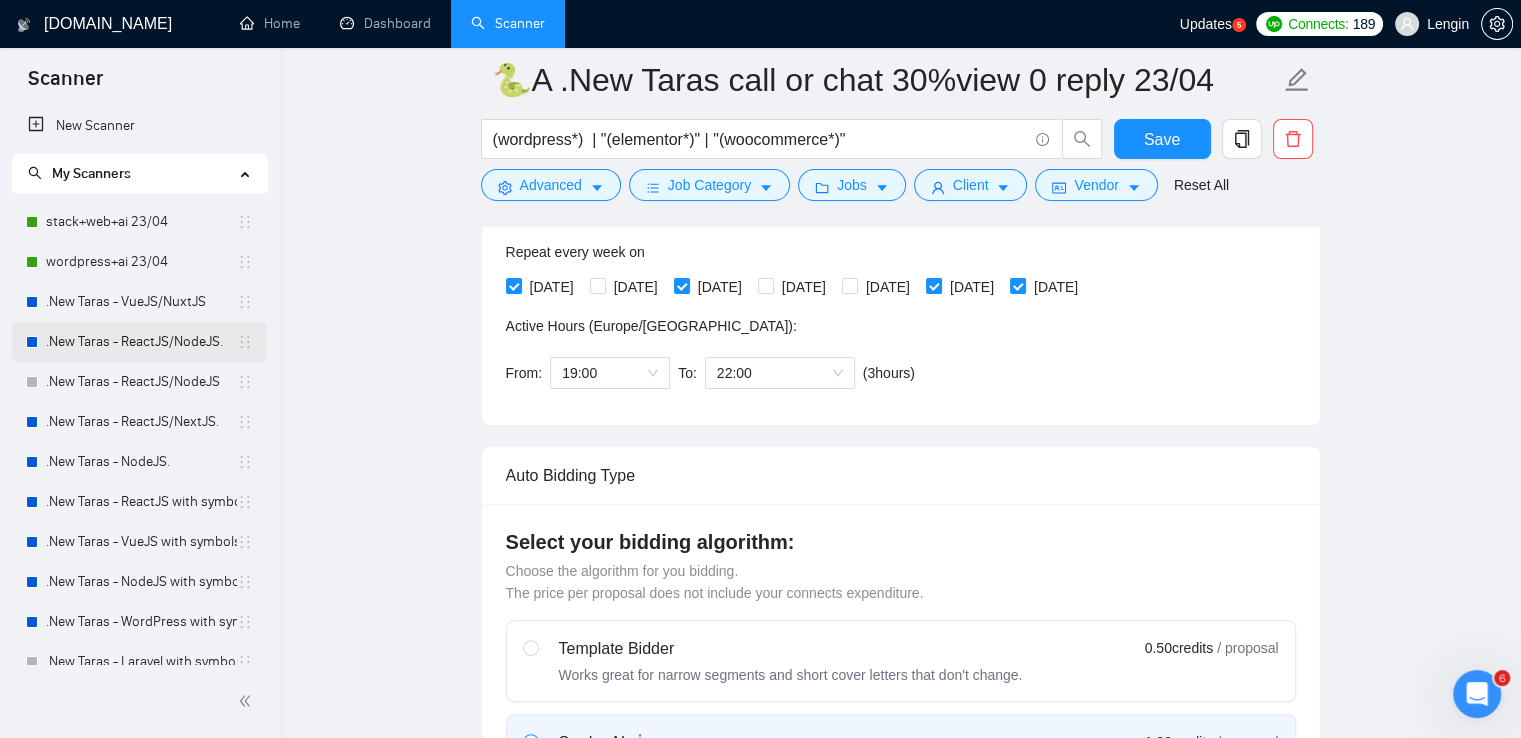 click on ".New Taras - ReactJS/NodeJS." at bounding box center (141, 342) 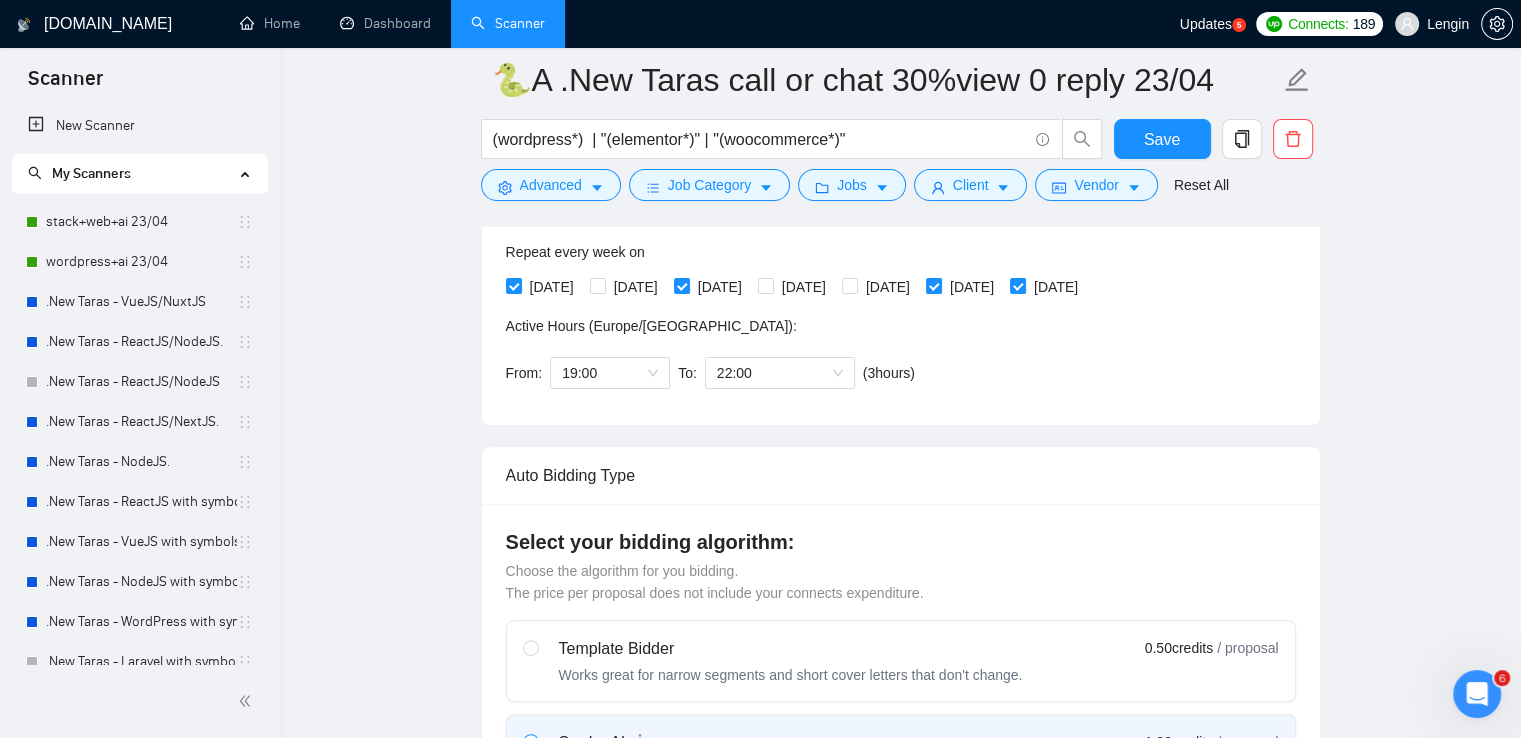 scroll, scrollTop: 0, scrollLeft: 0, axis: both 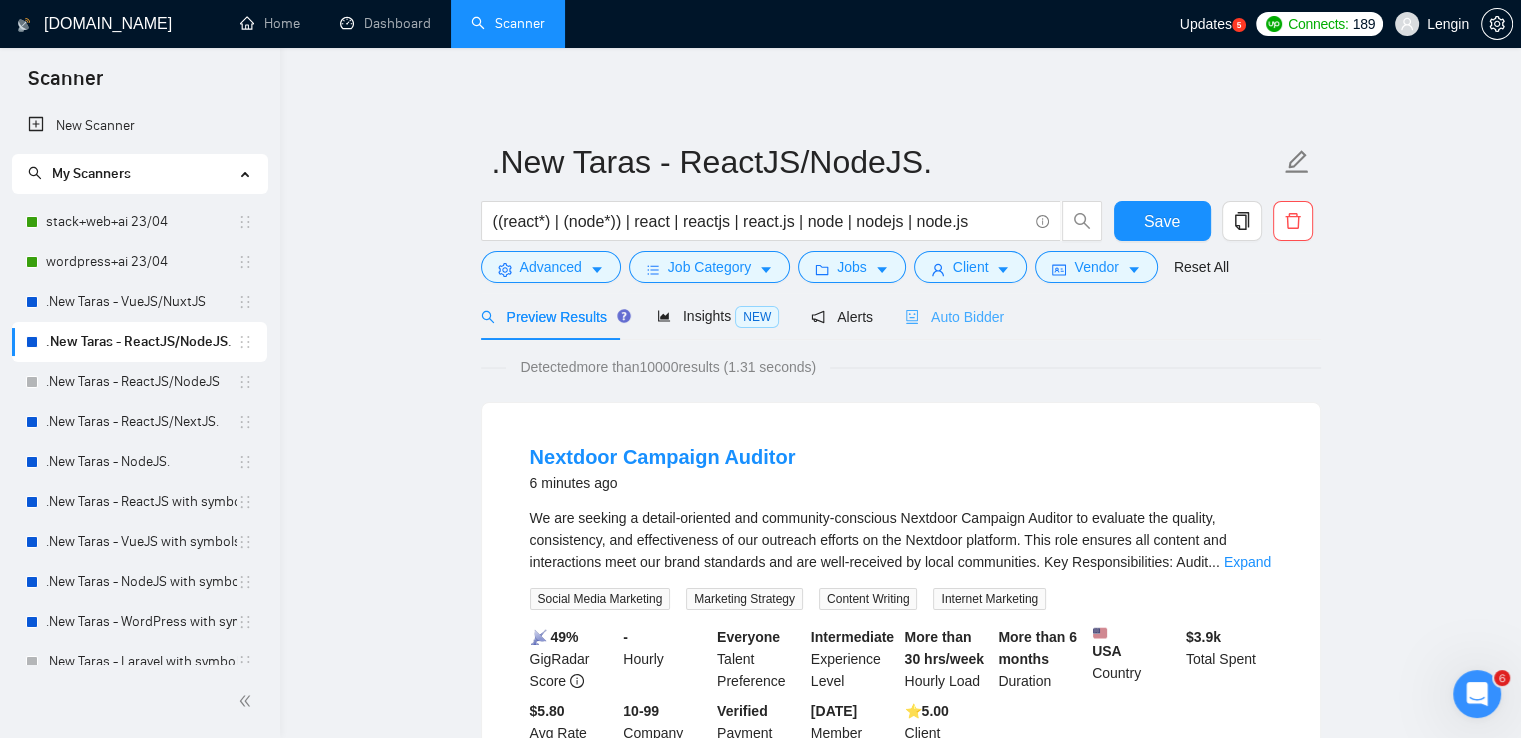 click on "Auto Bidder" at bounding box center [954, 316] 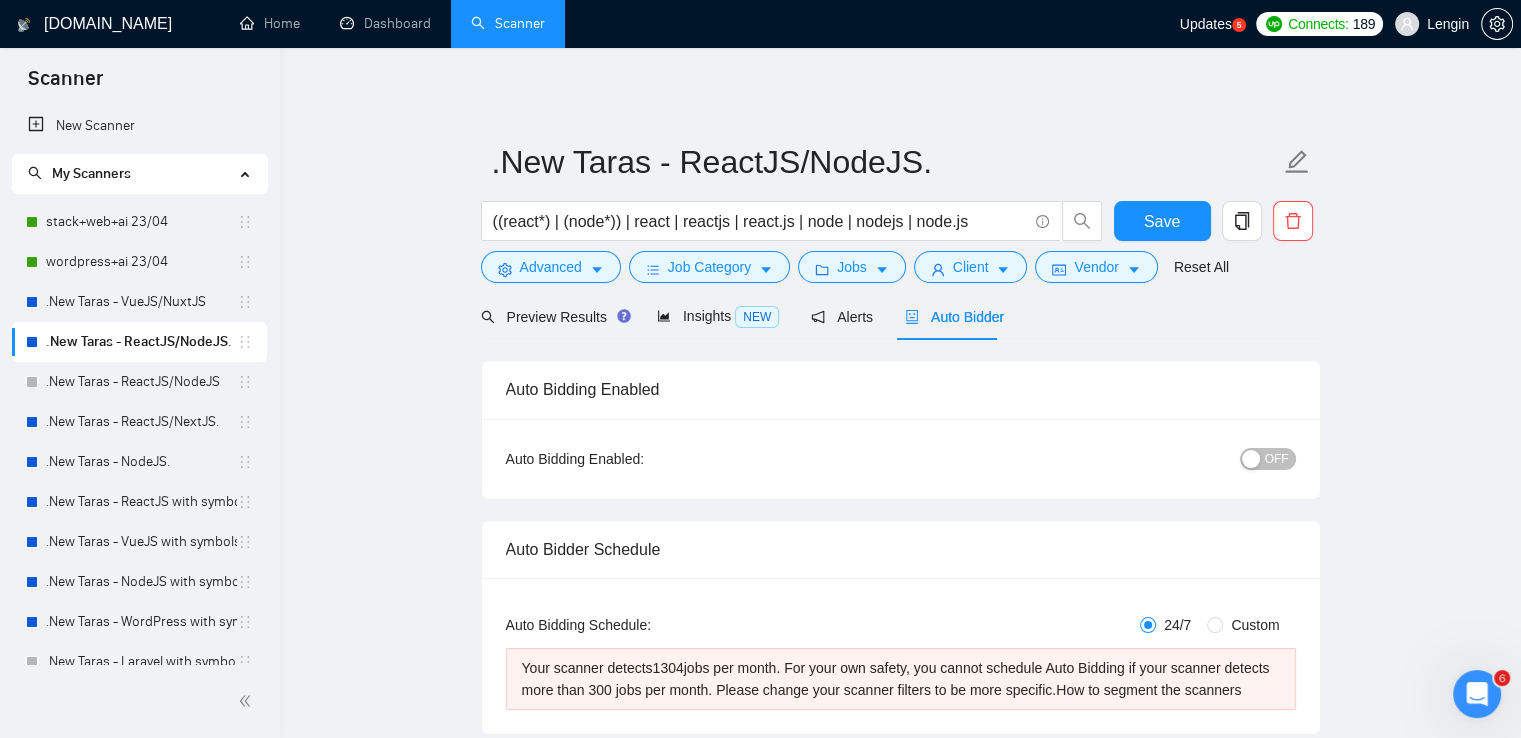 type 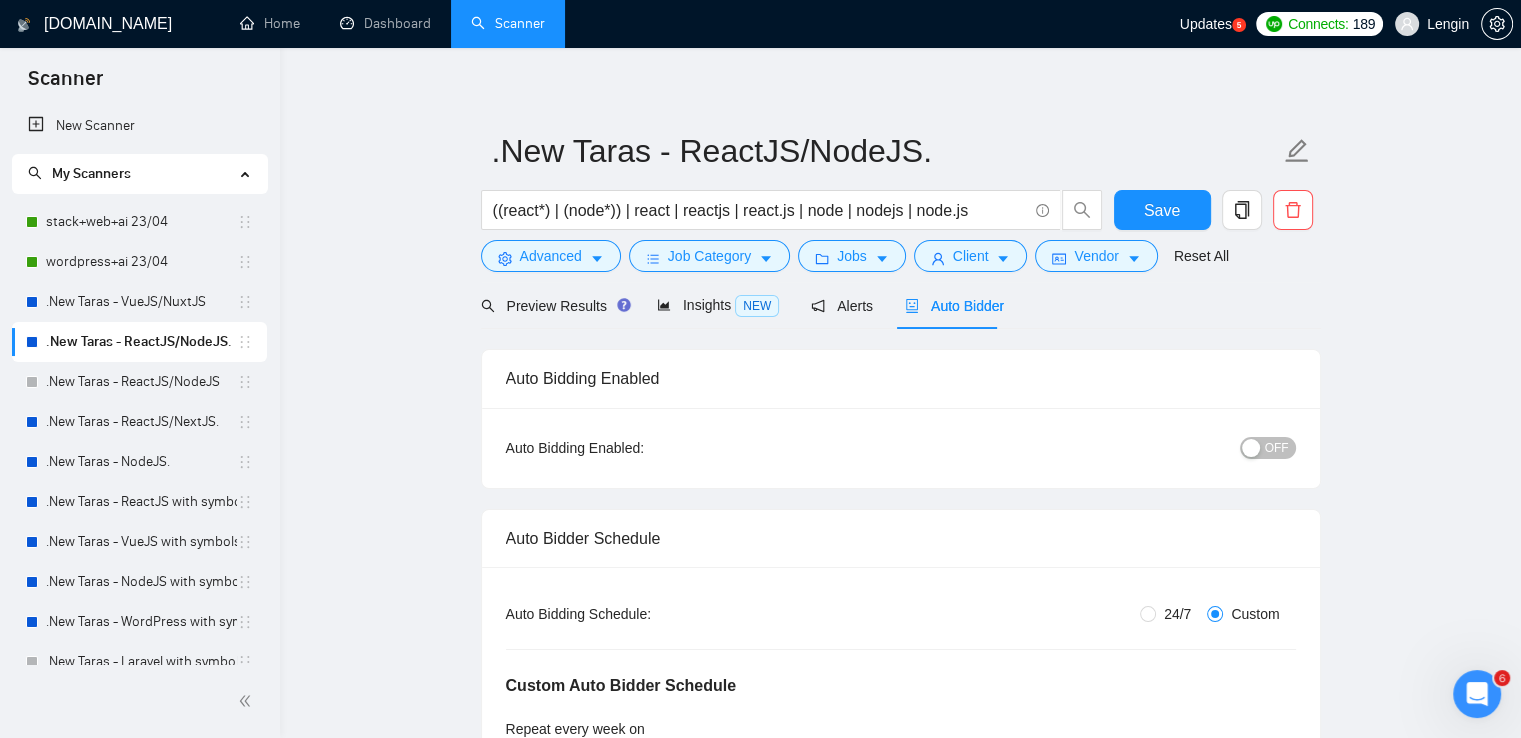 type 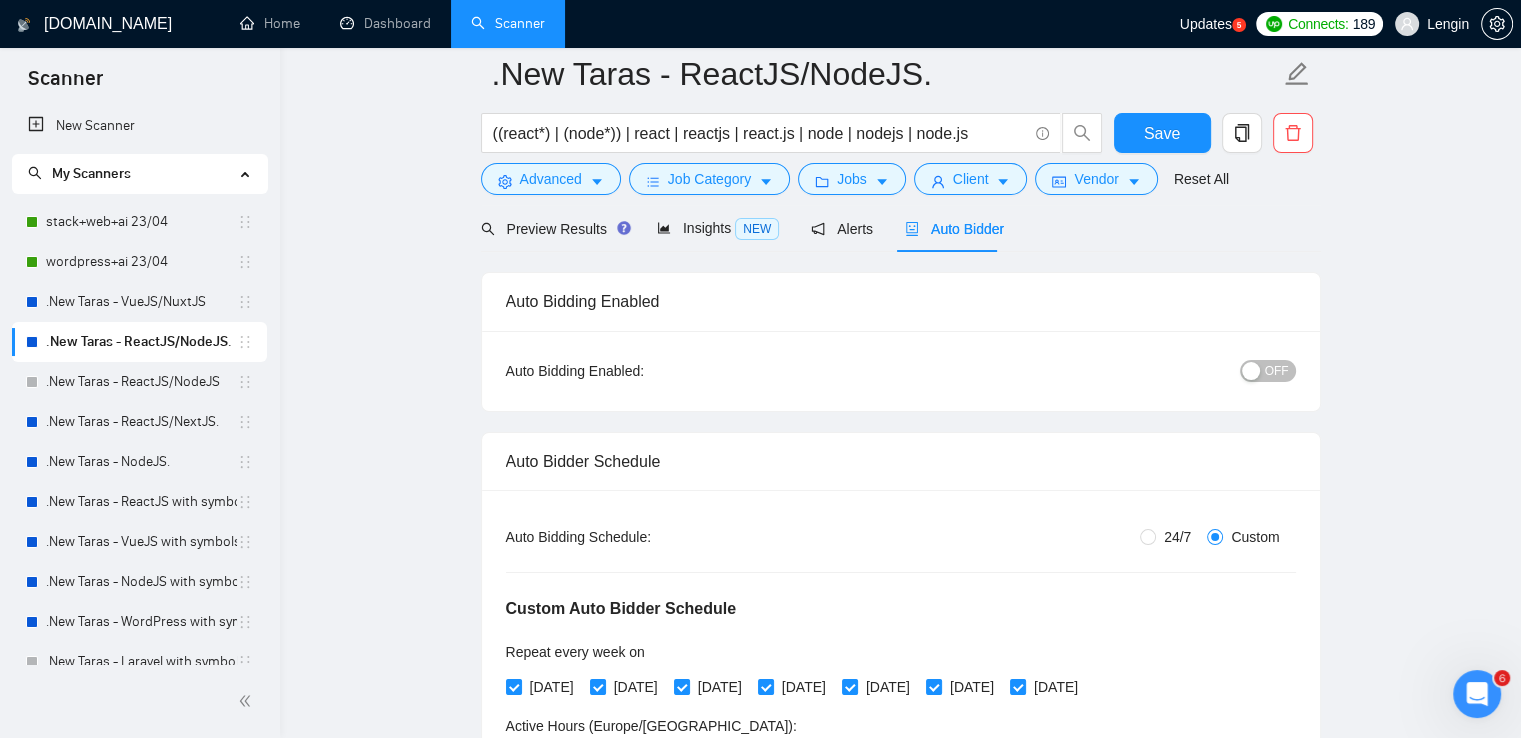 scroll, scrollTop: 26, scrollLeft: 0, axis: vertical 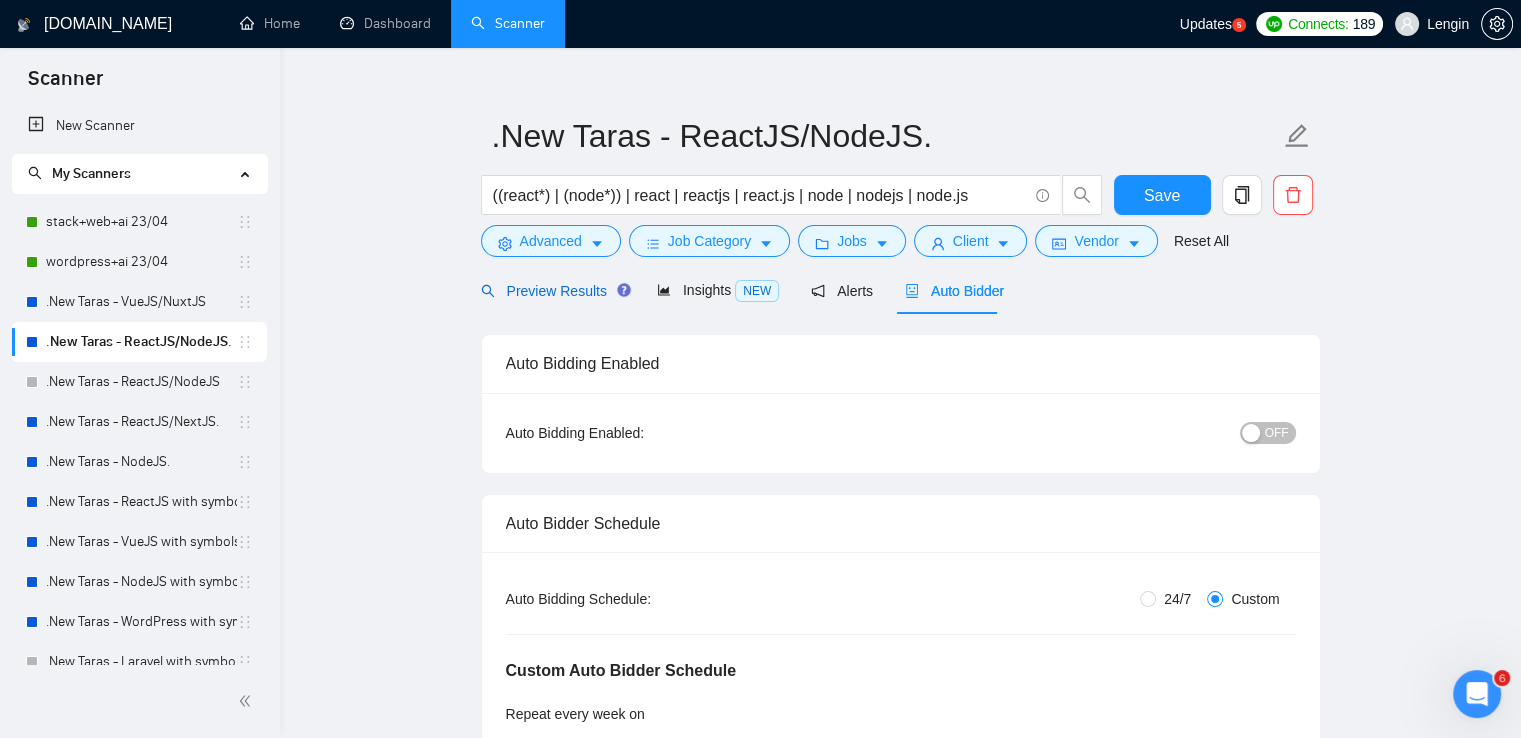 click on "Preview Results" at bounding box center (553, 291) 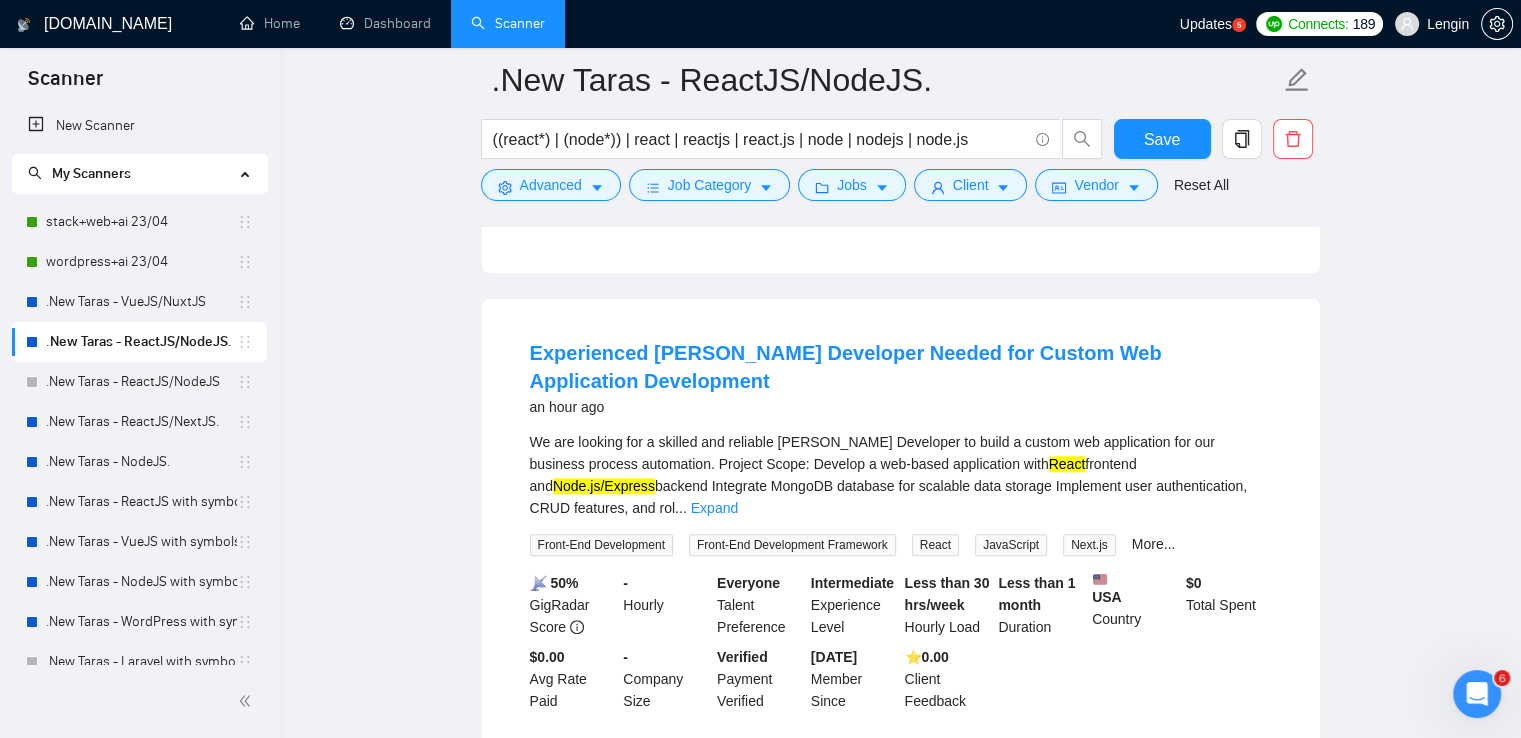 scroll, scrollTop: 1880, scrollLeft: 0, axis: vertical 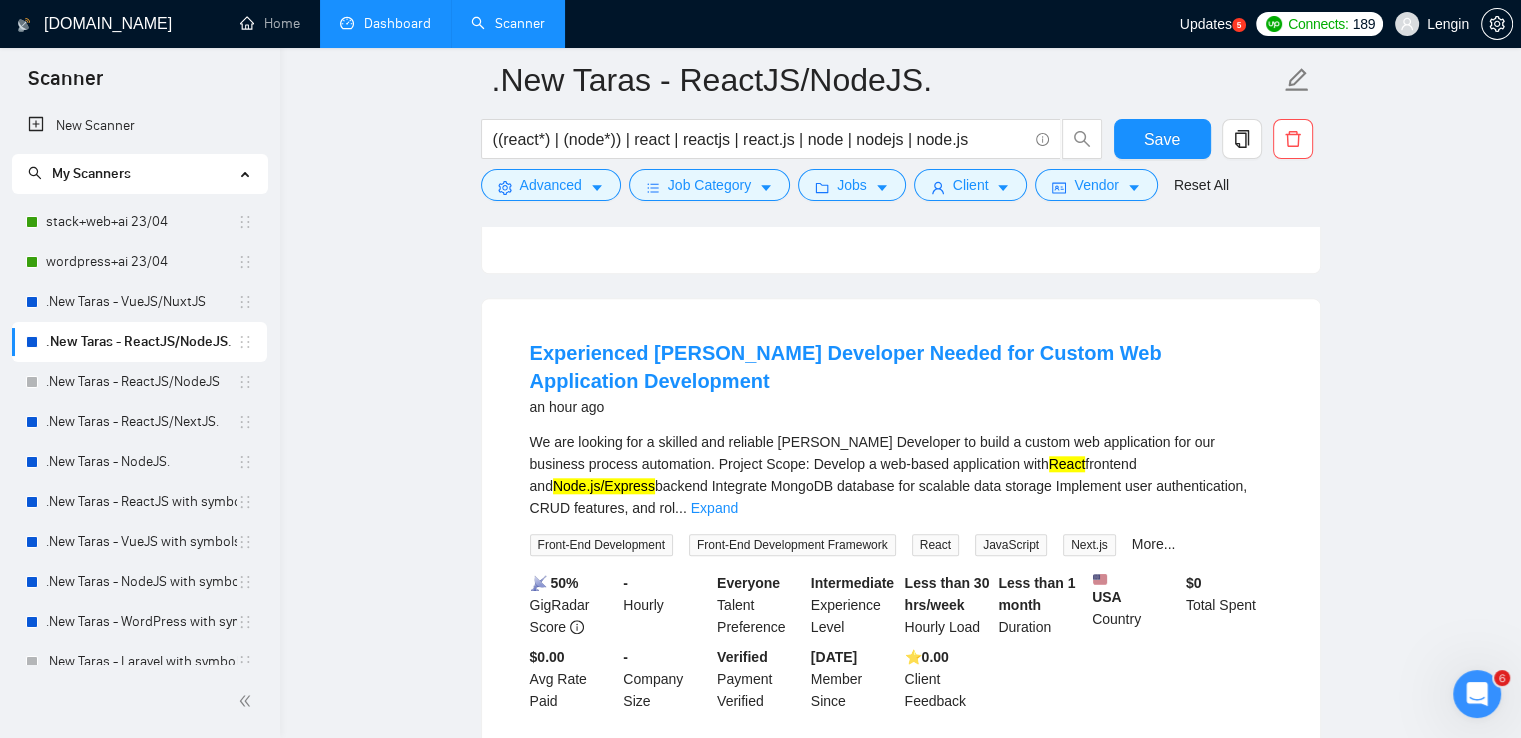 click on "Dashboard" at bounding box center [385, 23] 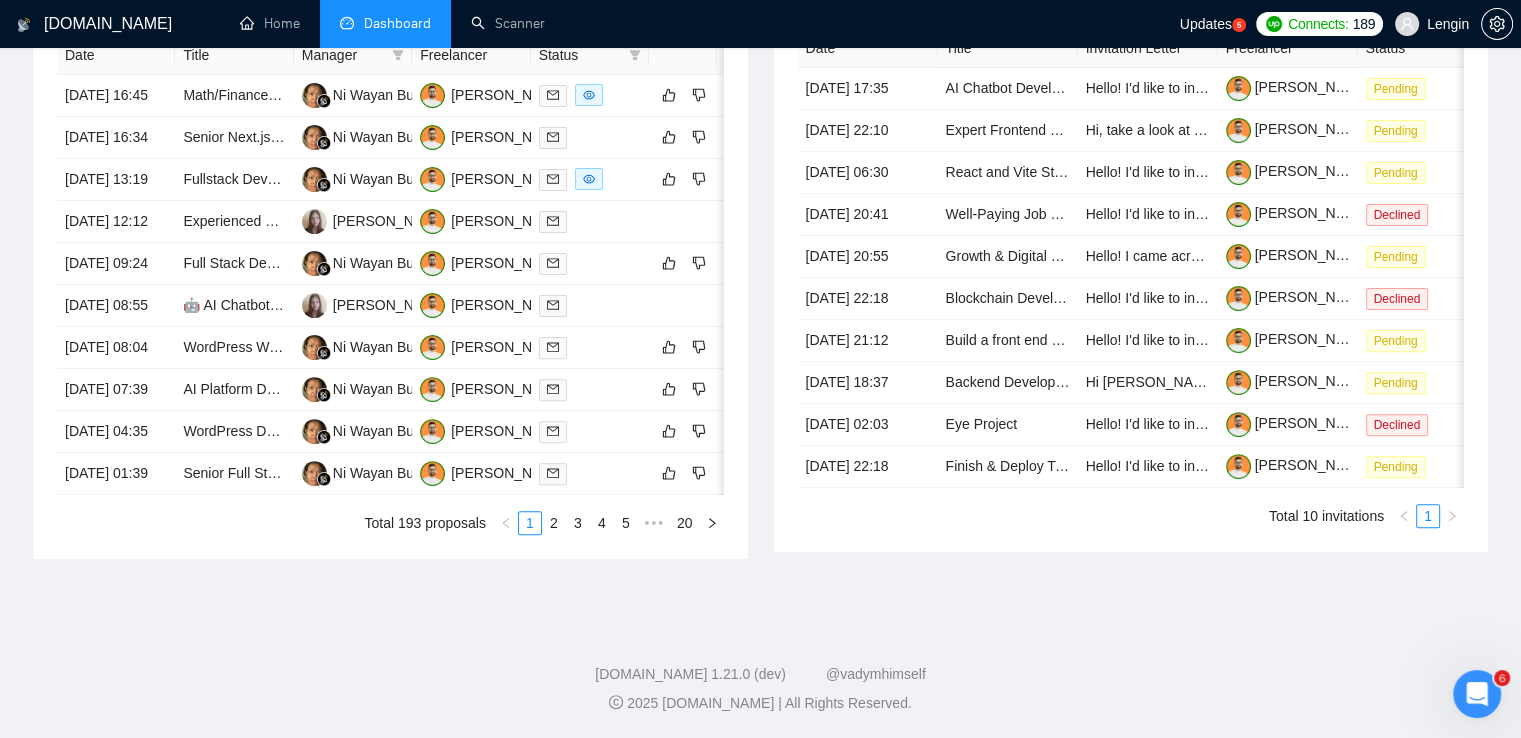 type on "[DATE]" 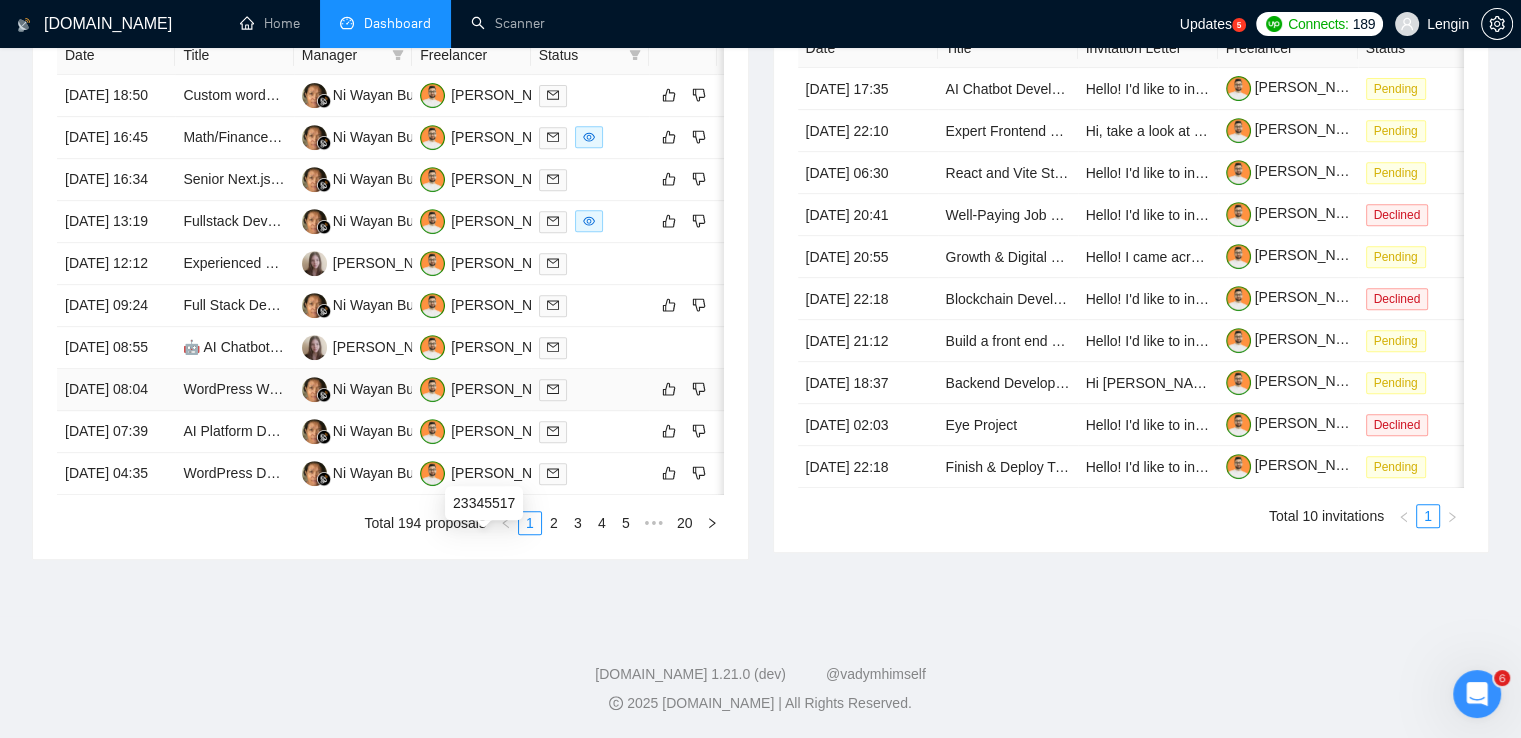 scroll, scrollTop: 915, scrollLeft: 0, axis: vertical 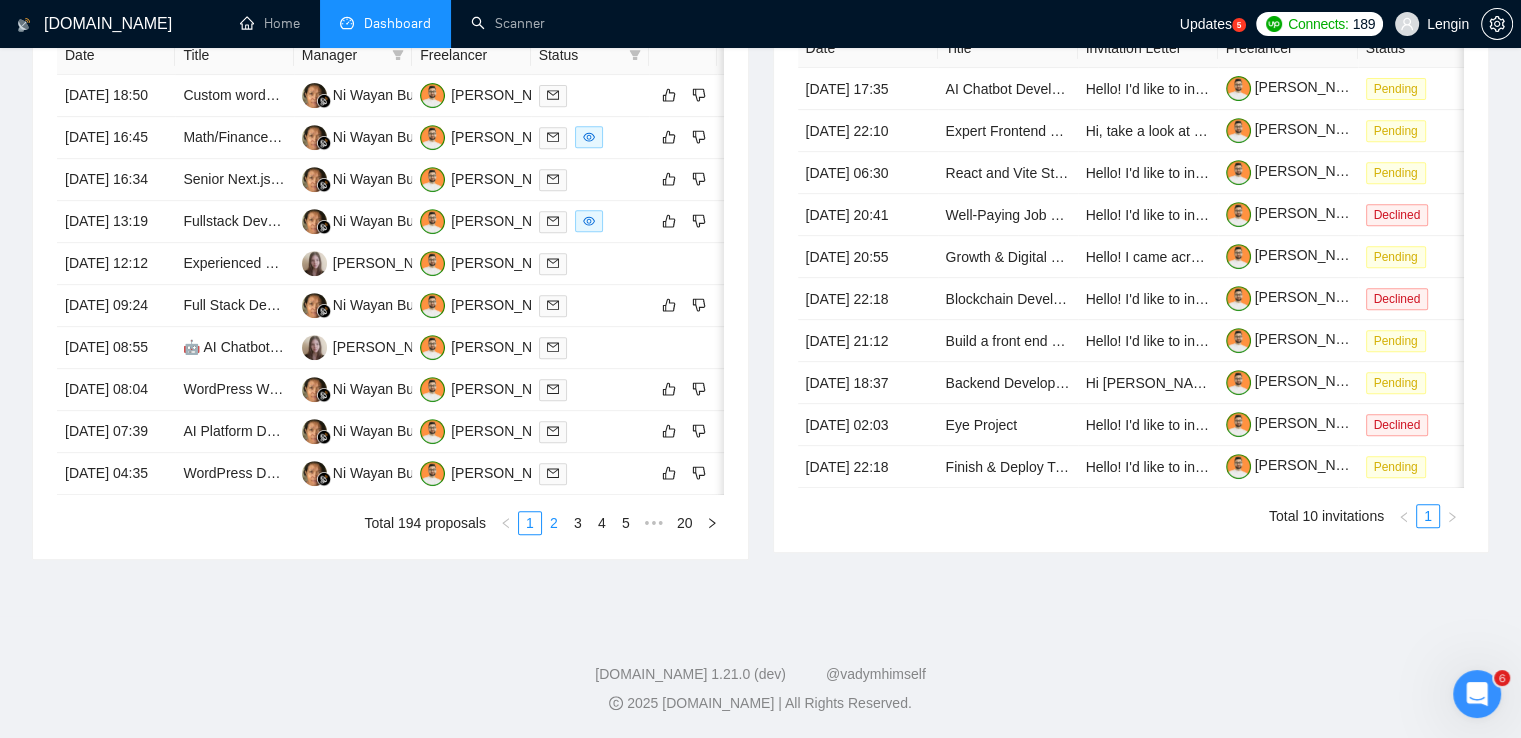 click on "2" at bounding box center [554, 523] 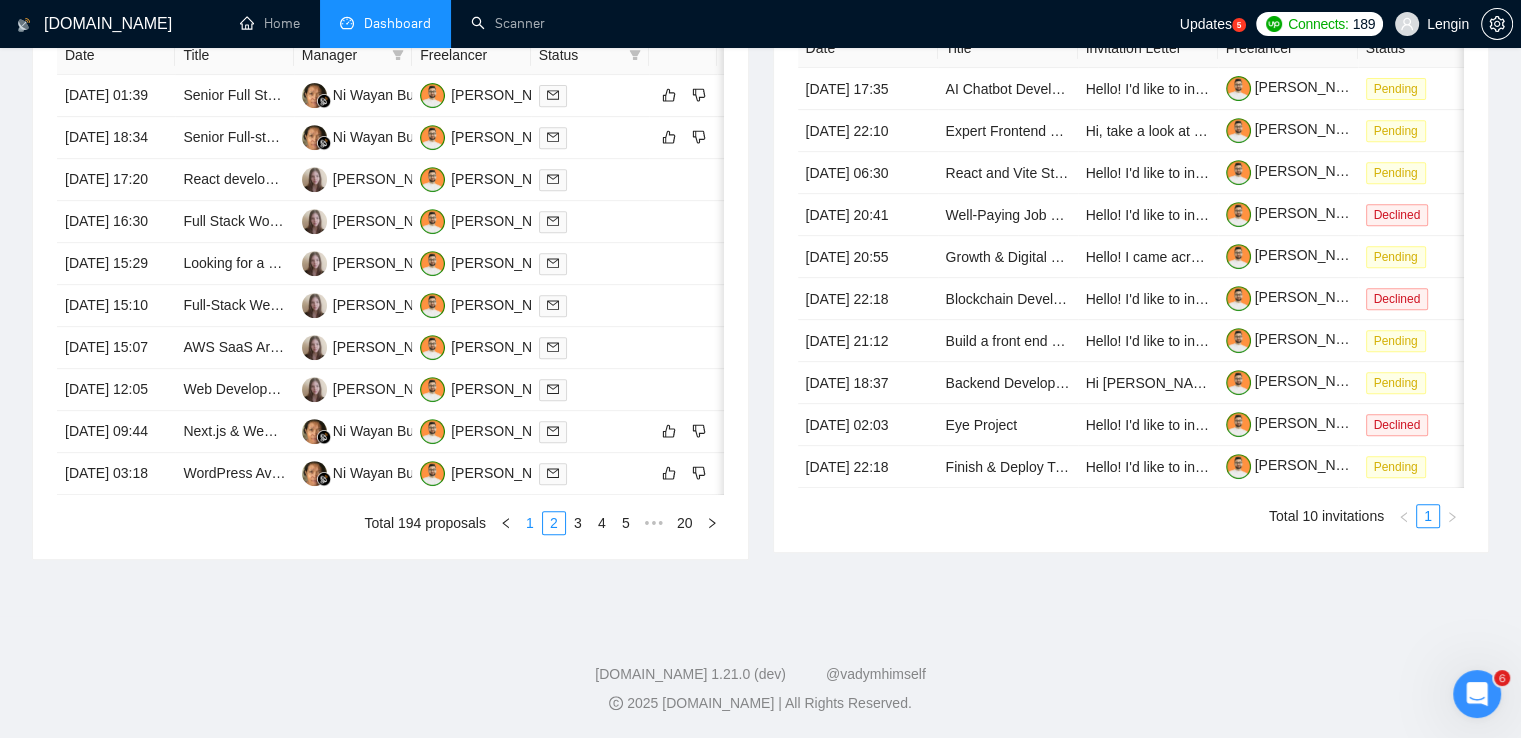 click on "1" at bounding box center (530, 523) 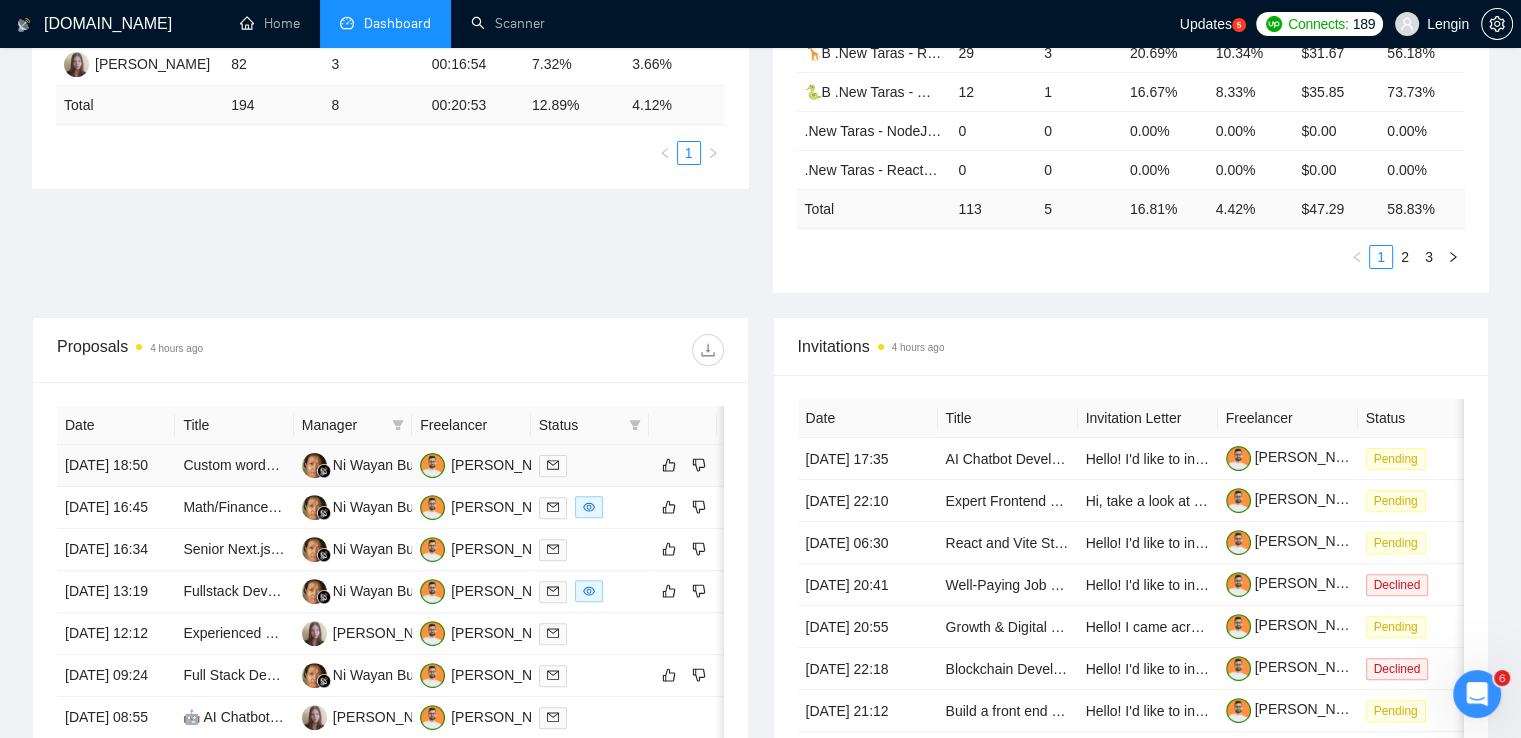 scroll, scrollTop: 0, scrollLeft: 0, axis: both 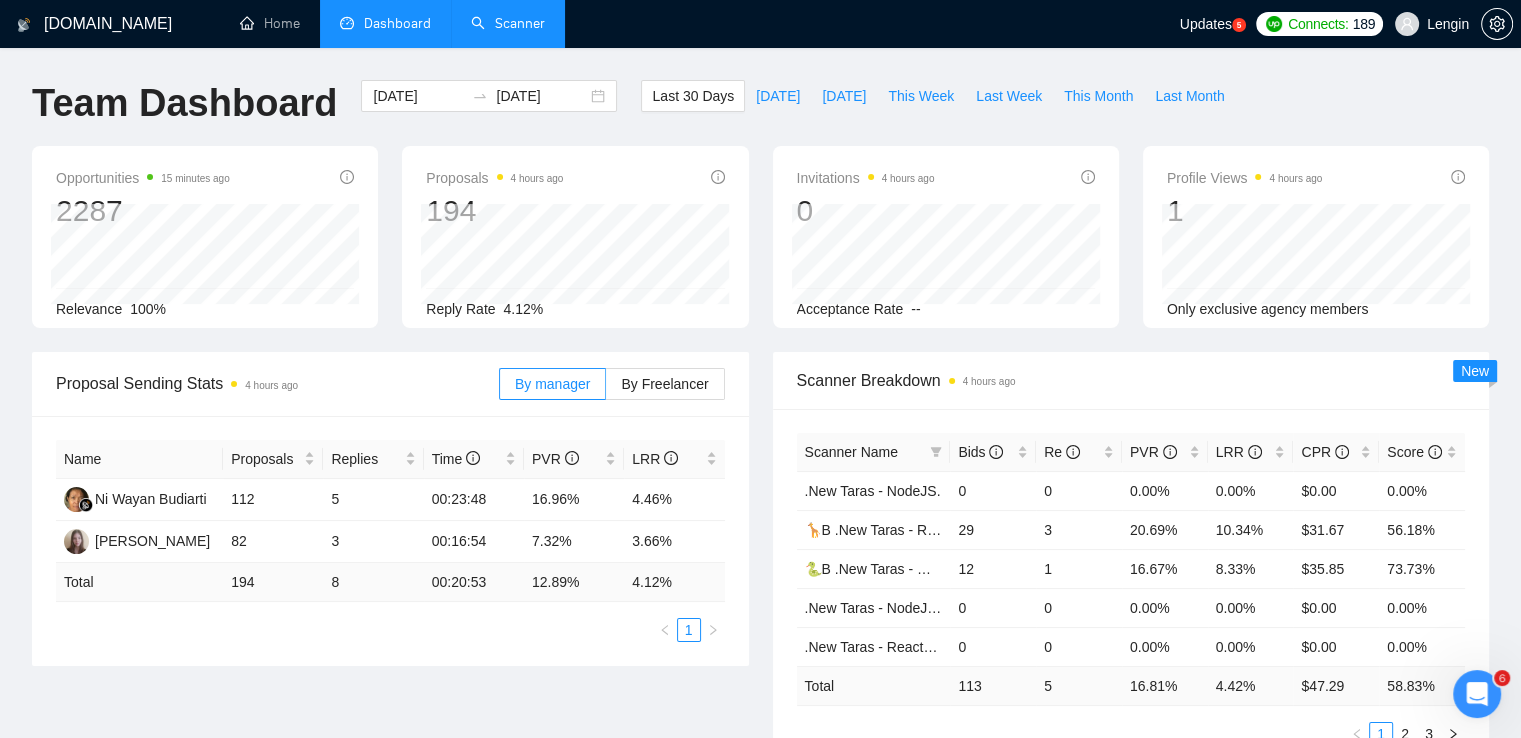 click on "Scanner" at bounding box center (508, 23) 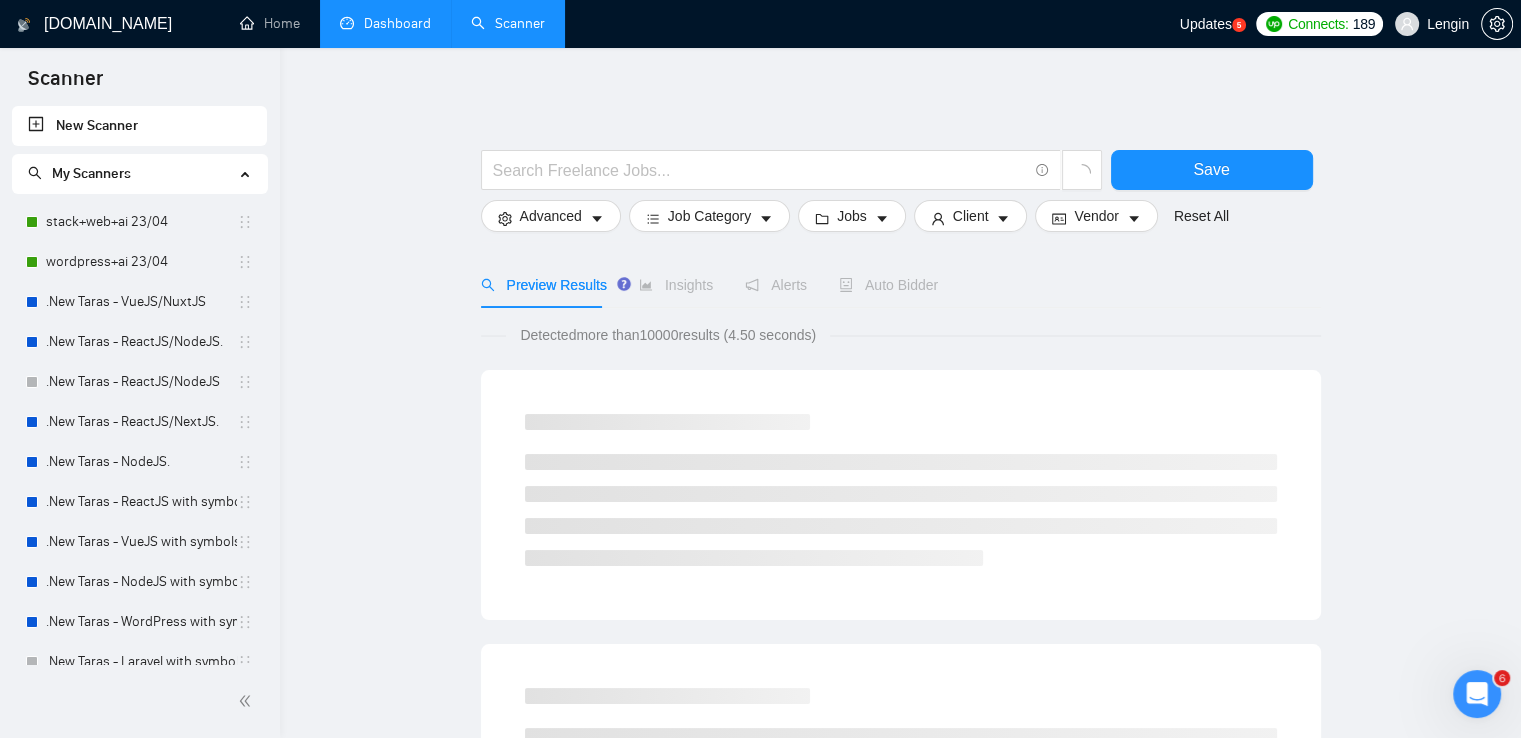 scroll, scrollTop: 457, scrollLeft: 0, axis: vertical 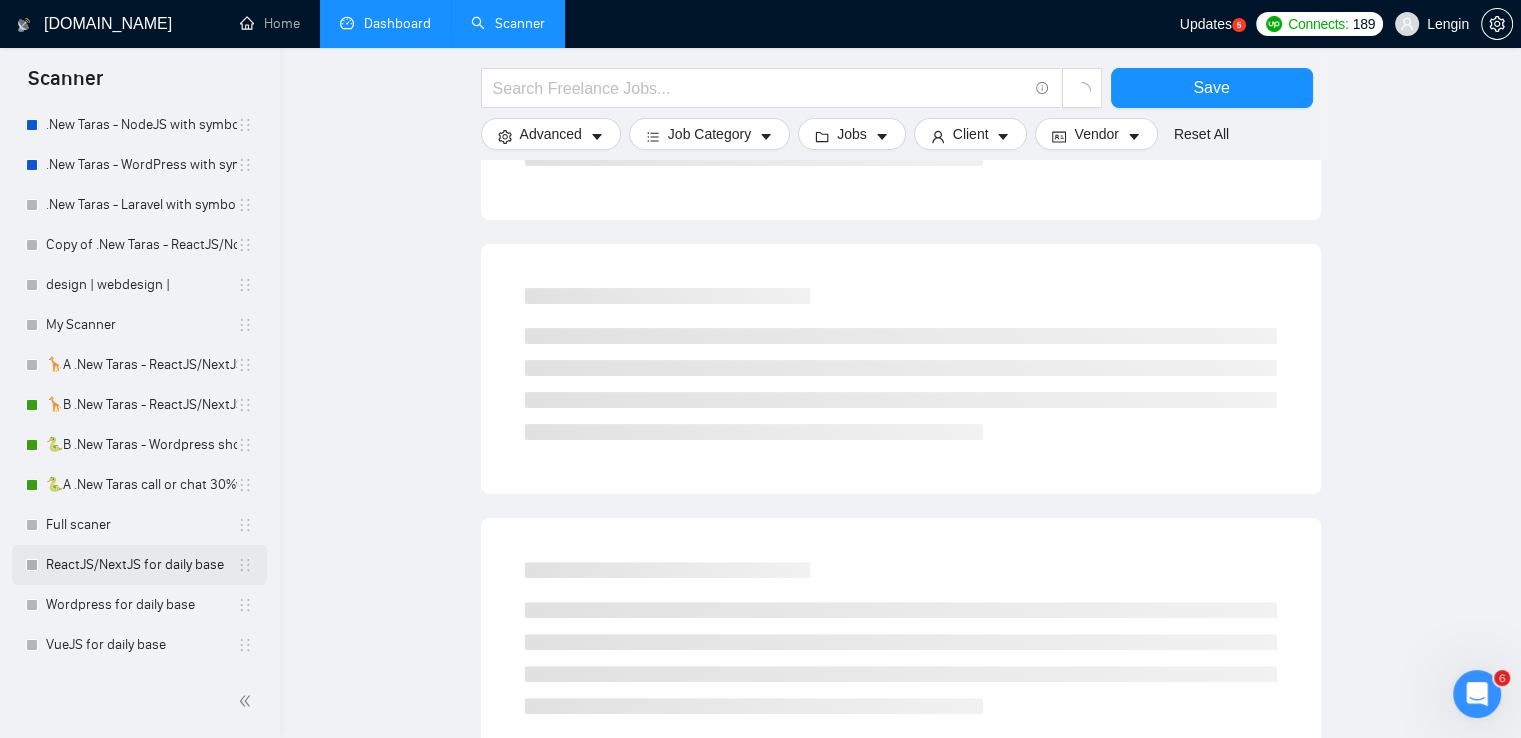 click on "ReactJS/NextJS for daily base" at bounding box center [141, 565] 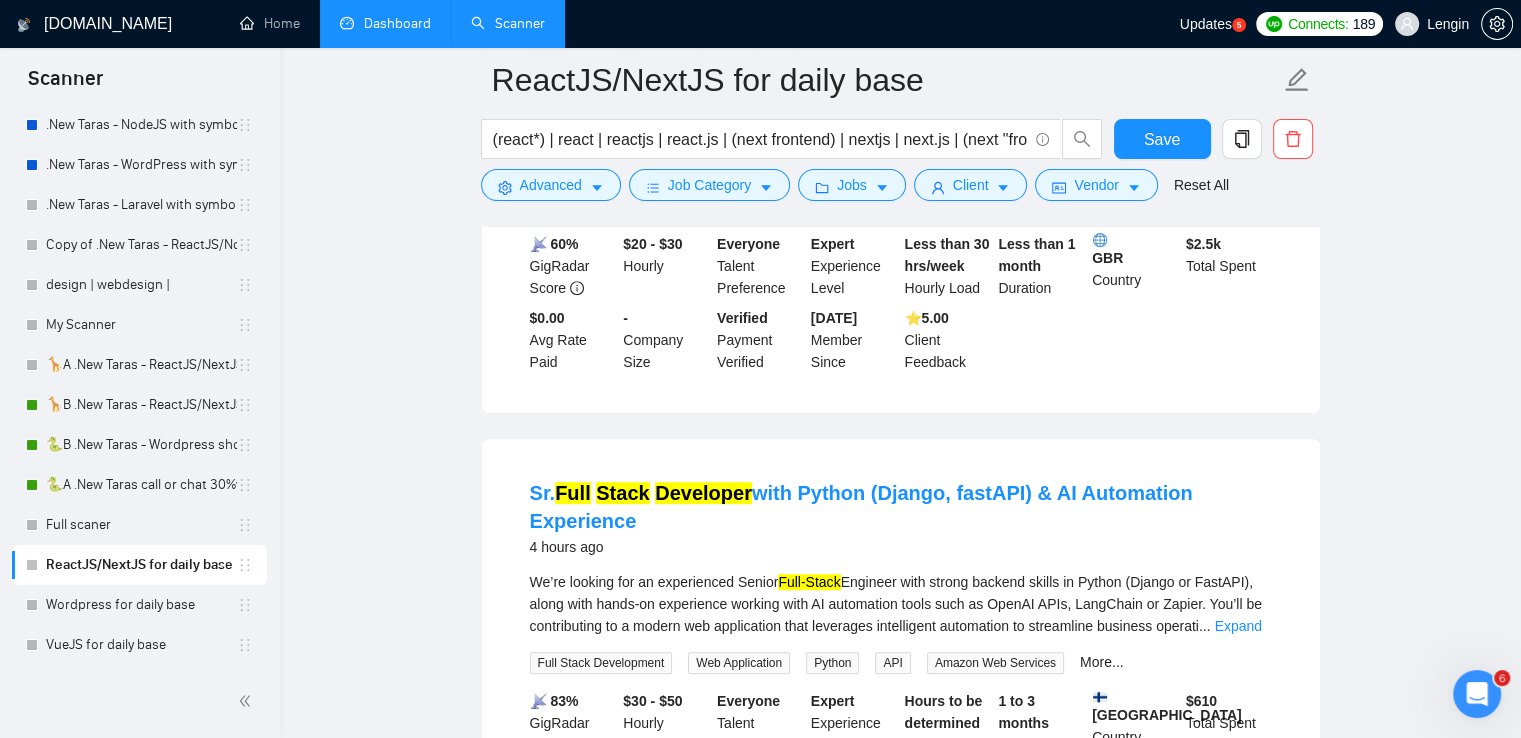 scroll, scrollTop: 976, scrollLeft: 0, axis: vertical 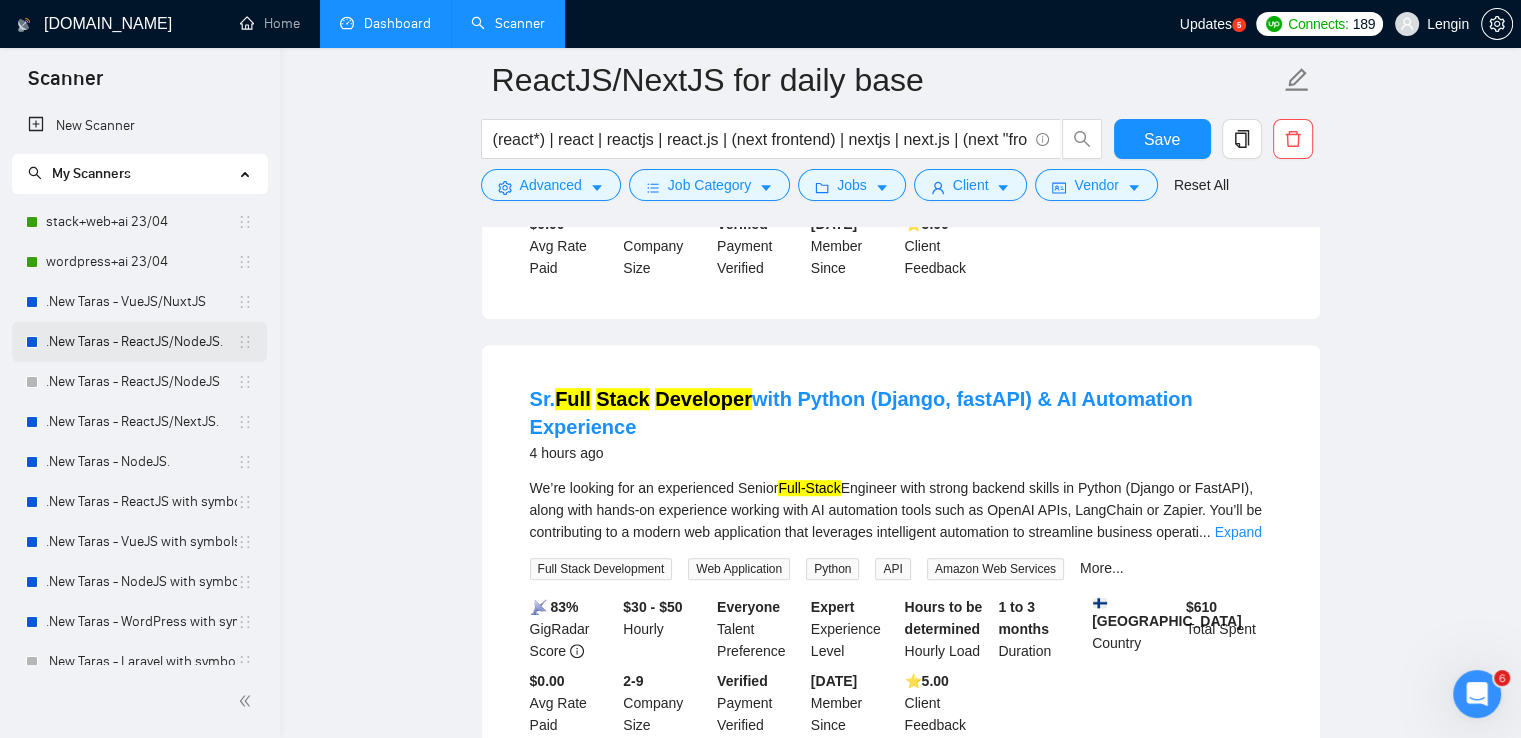click on ".New Taras - ReactJS/NodeJS." at bounding box center (141, 342) 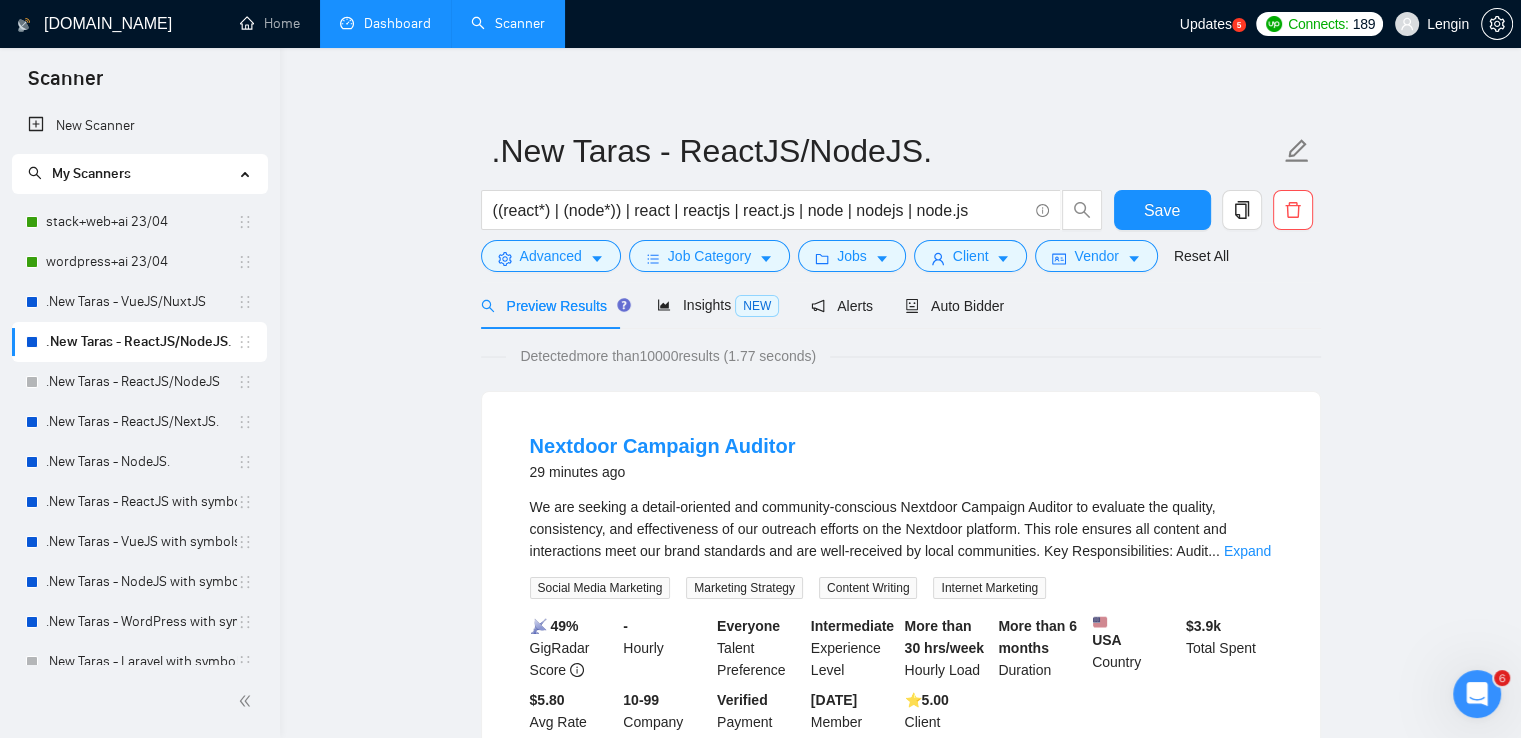 scroll, scrollTop: 0, scrollLeft: 0, axis: both 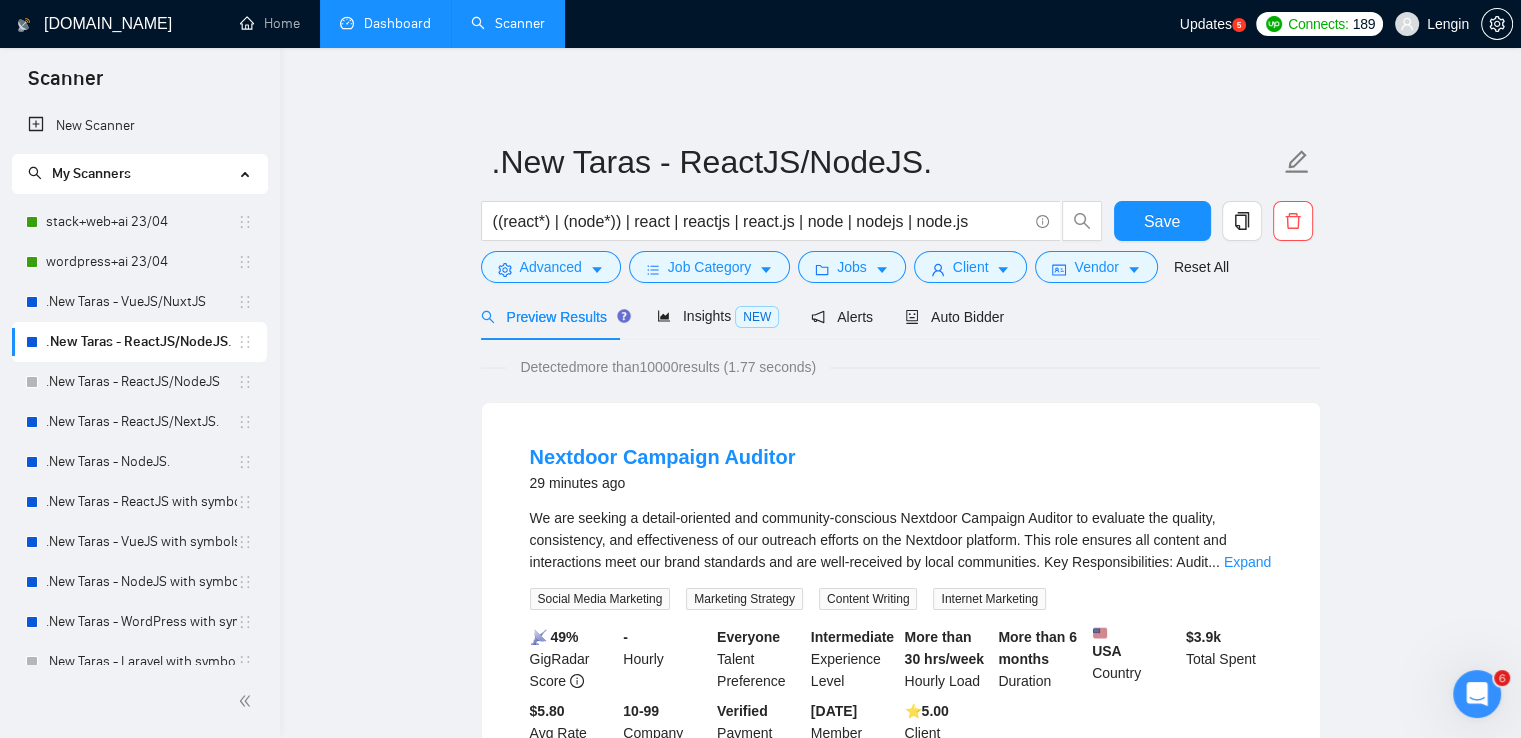 click on "Dashboard" at bounding box center [385, 23] 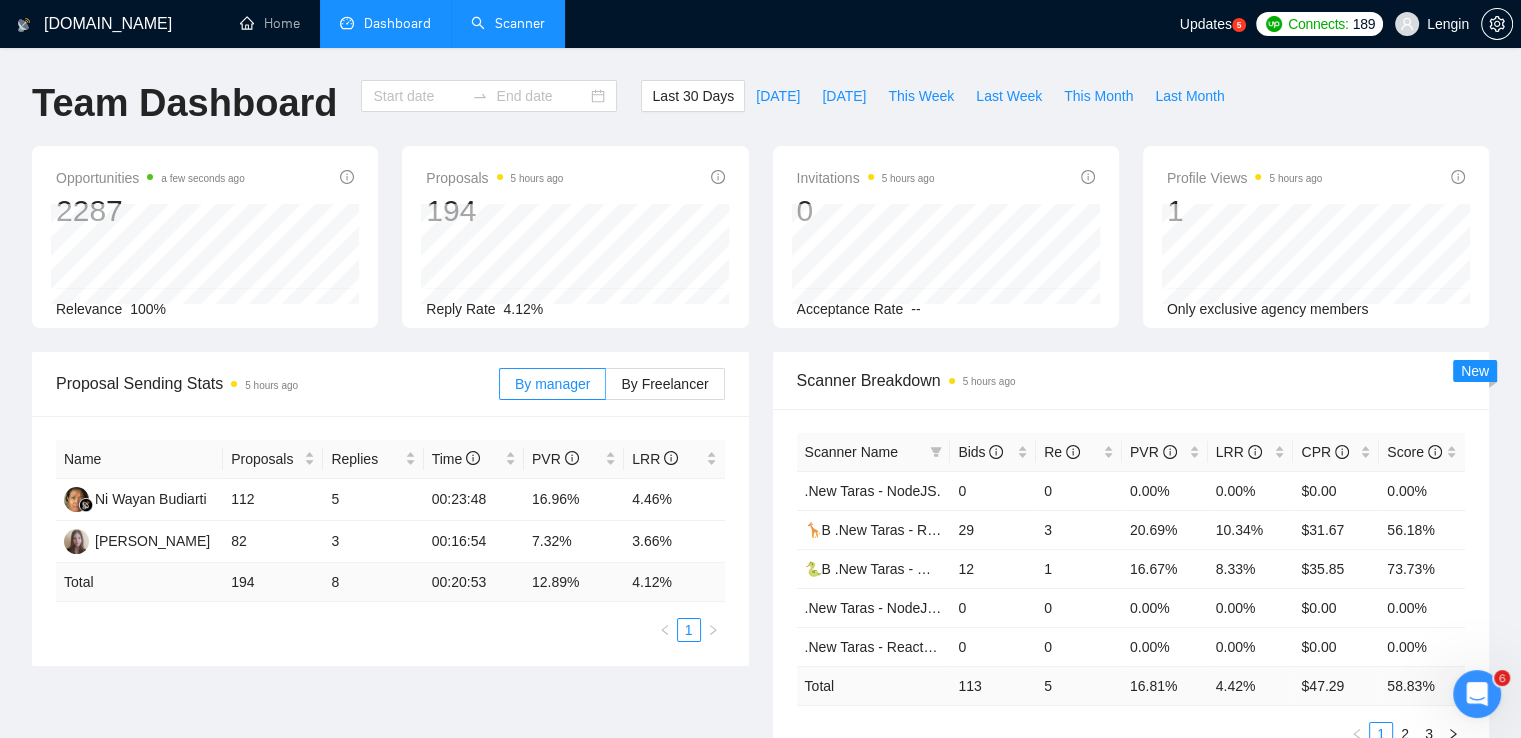 type on "[DATE]" 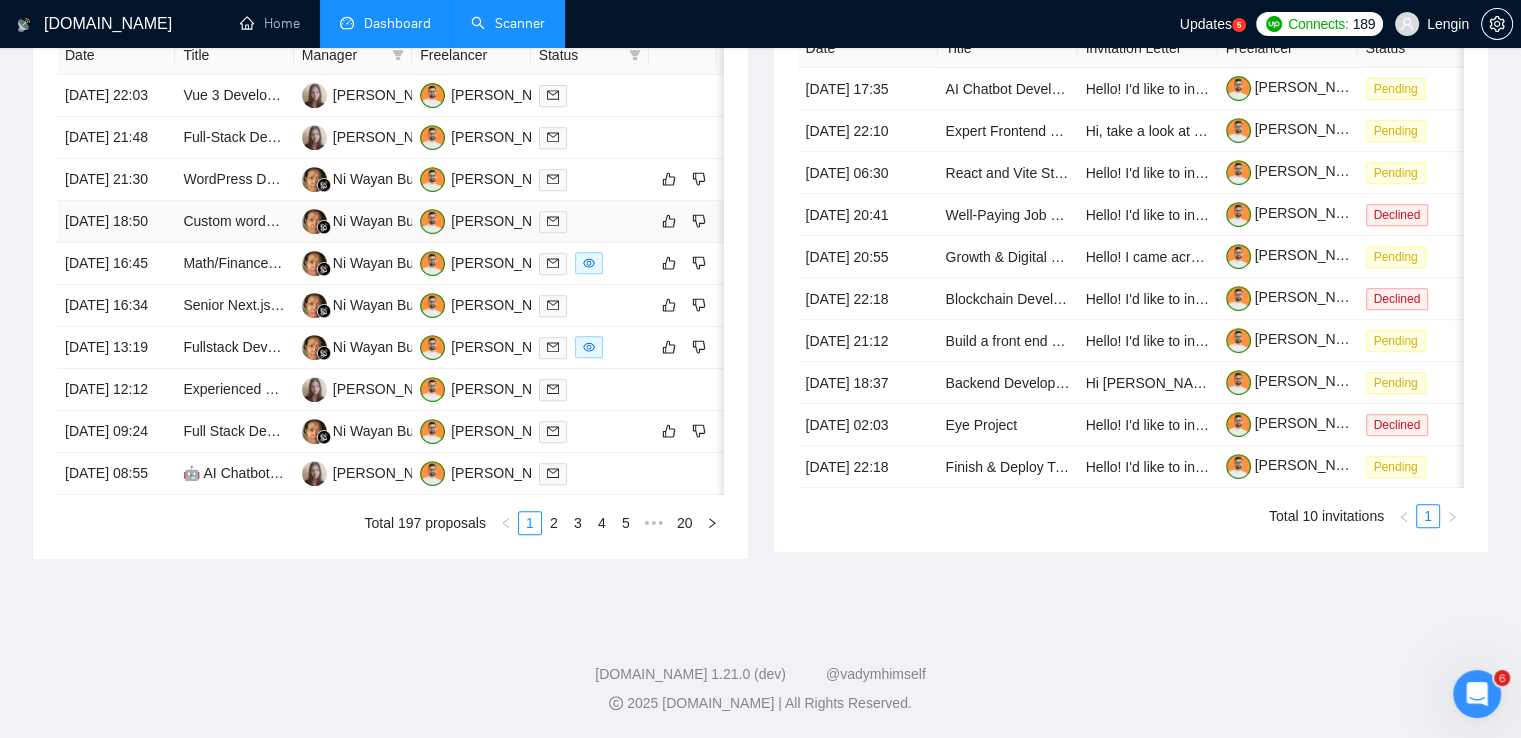 scroll, scrollTop: 954, scrollLeft: 0, axis: vertical 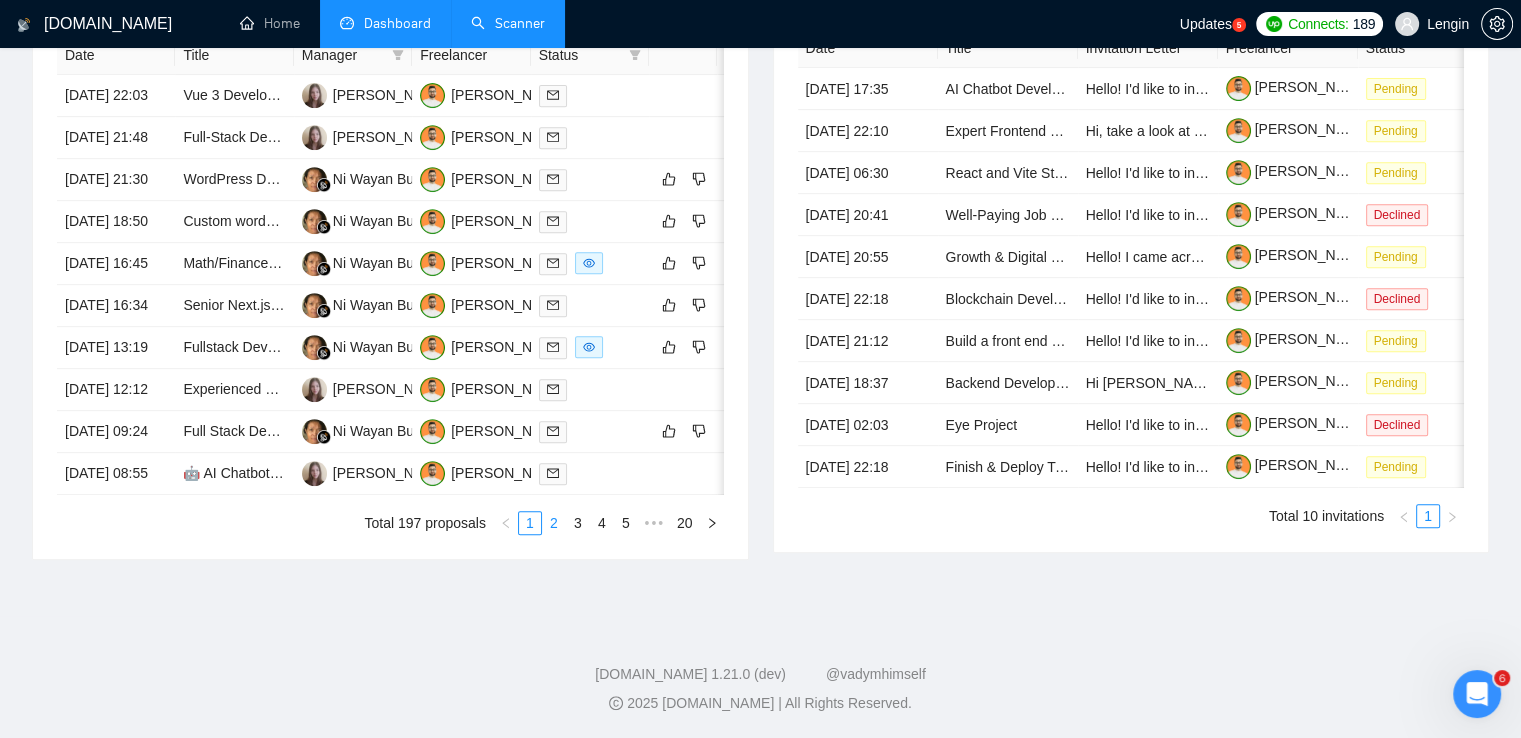 click on "2" at bounding box center (554, 523) 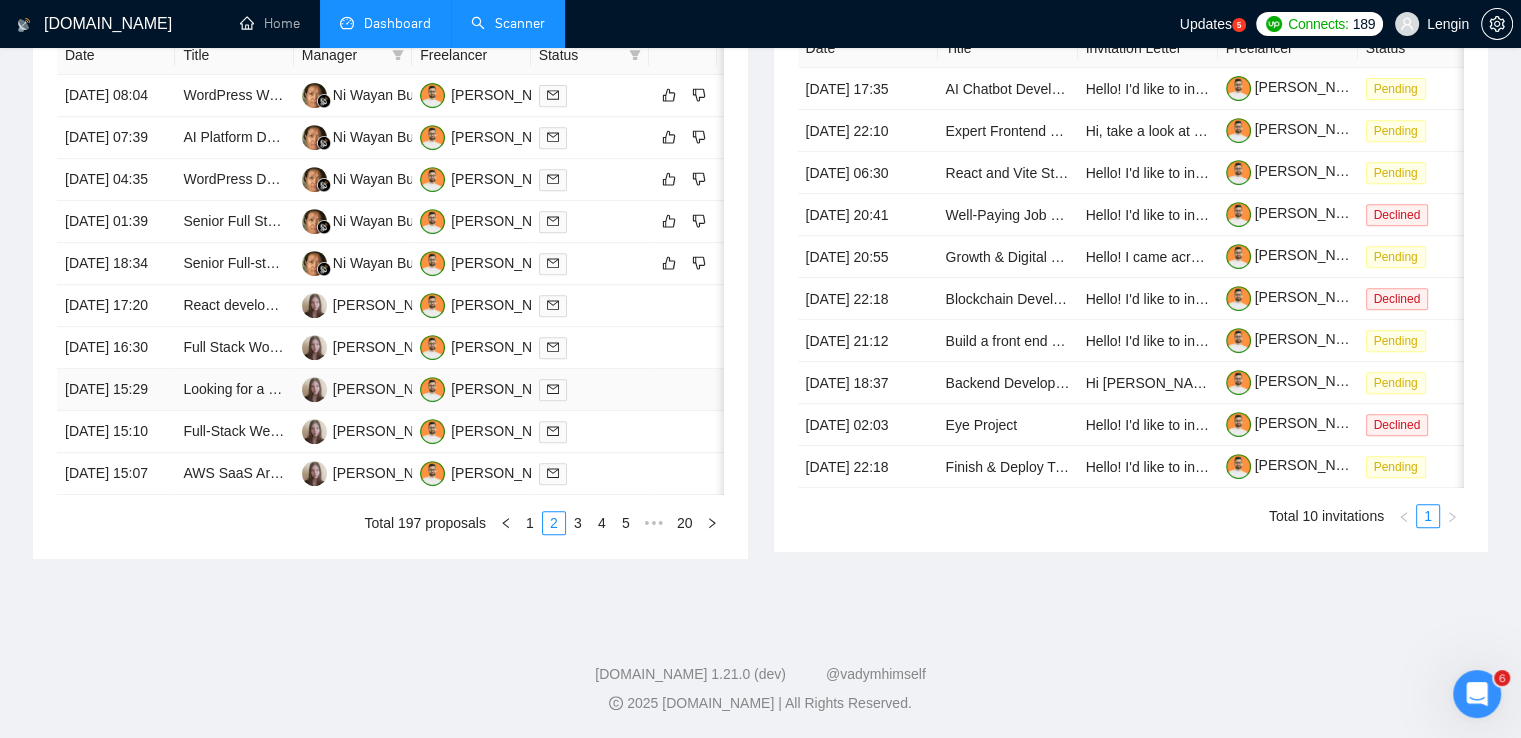 scroll, scrollTop: 939, scrollLeft: 0, axis: vertical 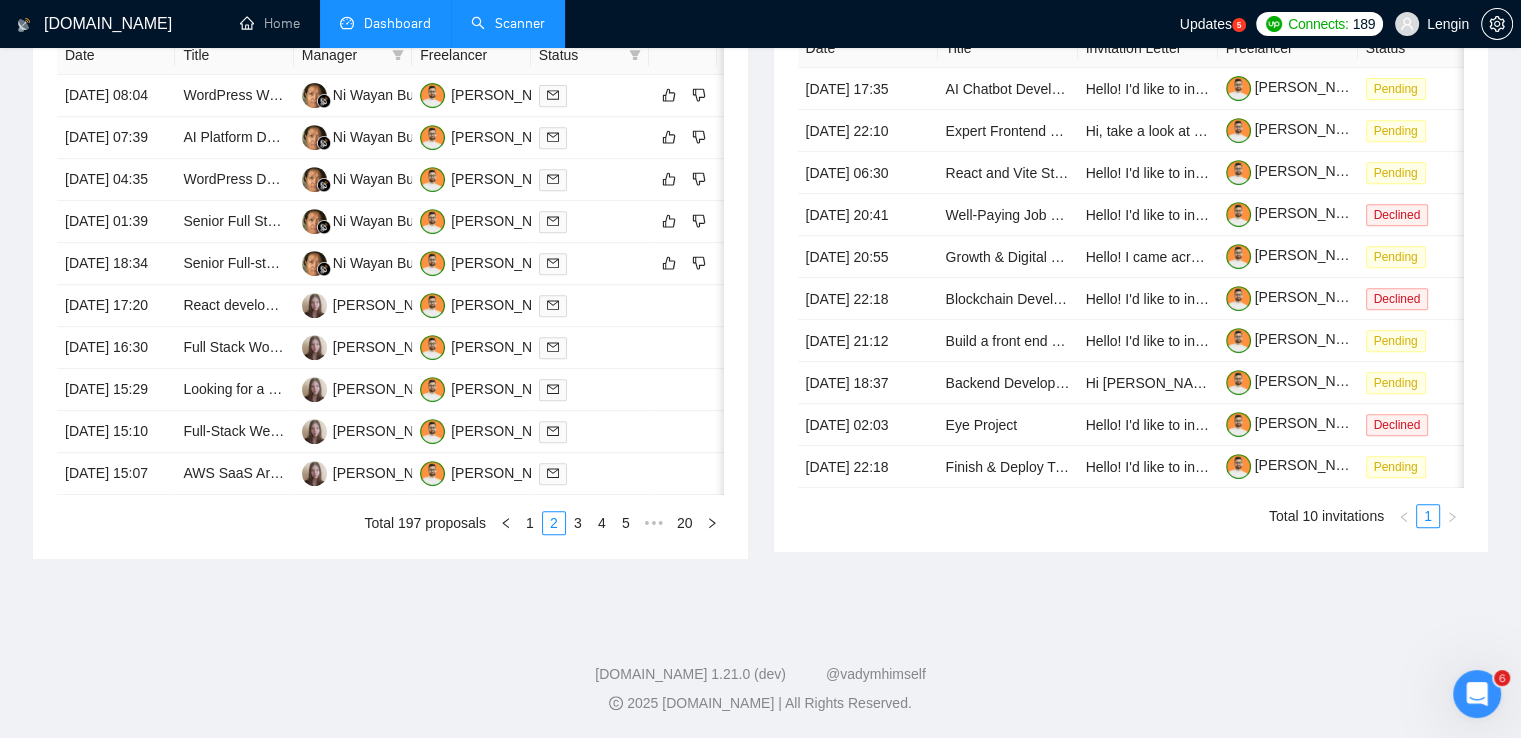 click on "Date Title Manager Freelancer Status               [DATE] 08:04 WordPress Website Developer Needed for Ongoing Projects Ni Wayan Budiarti [PERSON_NAME] [DATE] 07:39 AI Platform Development for Legal Depositions Ni Wayan Budiarti [PERSON_NAME] [DATE] 04:35 WordPress Developer Needed for Real Estate Affiliate Site Ni Wayan Budiarti [PERSON_NAME] [DATE] 01:39 Senior Full Stack Engineer (React + Supabase, Node.js) Needed Ni Wayan Budiarti [PERSON_NAME] [DATE] 18:34 Senior Full-stack Developer utilizing AI Tools (Cursor) / AI Engineer Ni Wayan Budiarti [PERSON_NAME] [DATE] 17:20 React developer, react typescript needed for UI/UX Collaboration [PERSON_NAME] [PERSON_NAME] [DATE] 16:30 Full Stack Wordpress Developer using Bricks Builder [PERSON_NAME] [PERSON_NAME] [DATE] 15:29 Looking for a Developer or Team to Build a Social Web App (React + Node preferred) [PERSON_NAME] [PERSON_NAME] [DATE] 15:10 [PERSON_NAME] [PERSON_NAME] [PERSON_NAME] 1 2" at bounding box center (390, 285) 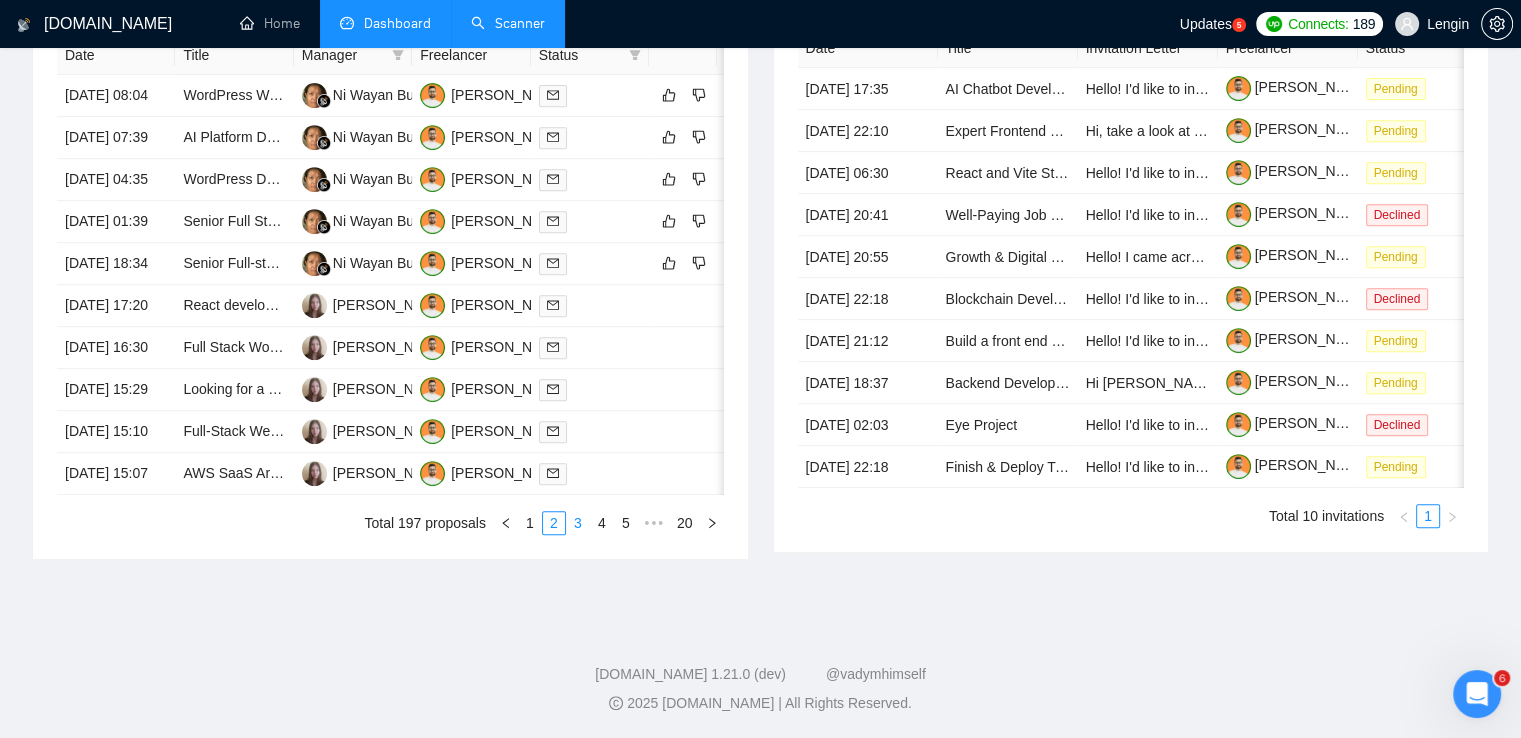 click on "3" at bounding box center [578, 523] 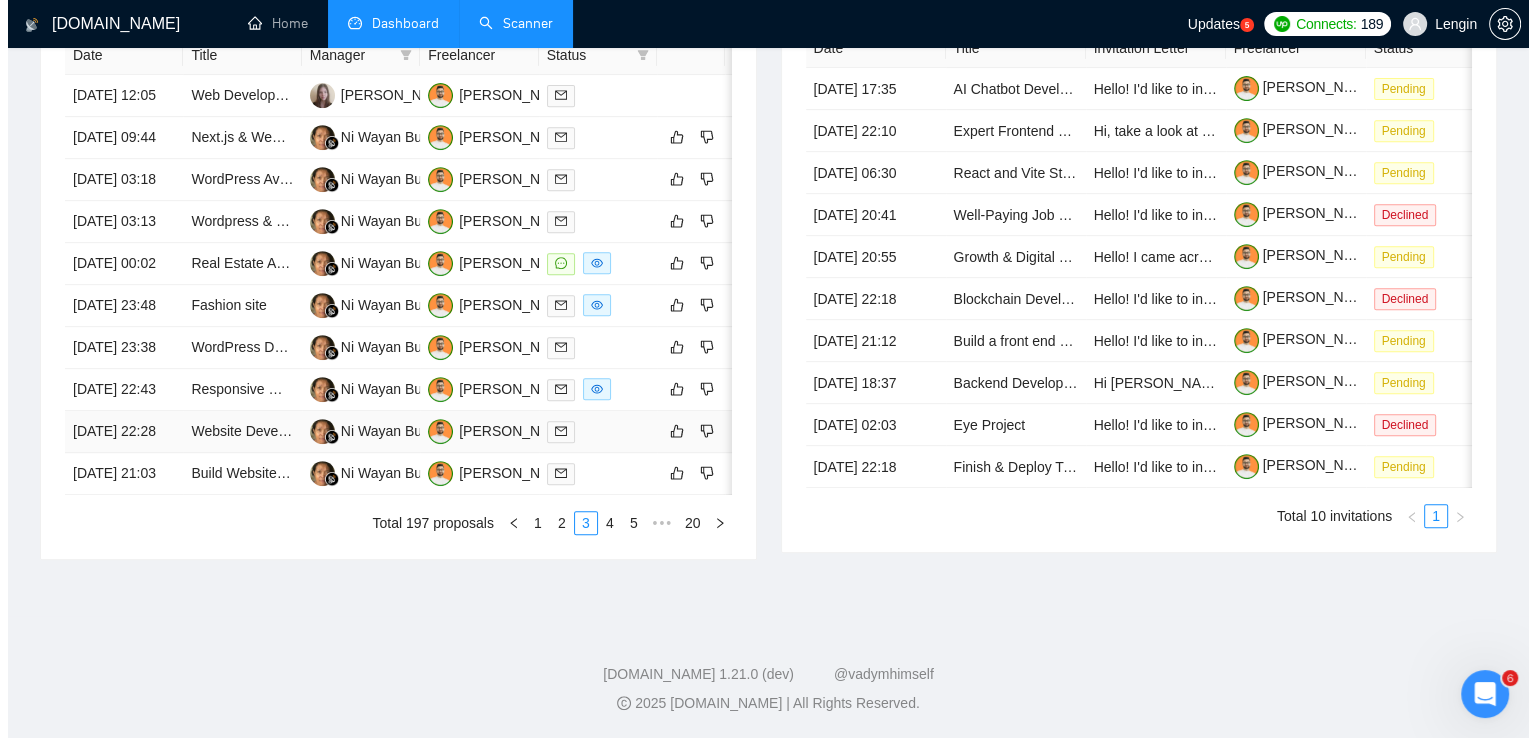 scroll, scrollTop: 791, scrollLeft: 0, axis: vertical 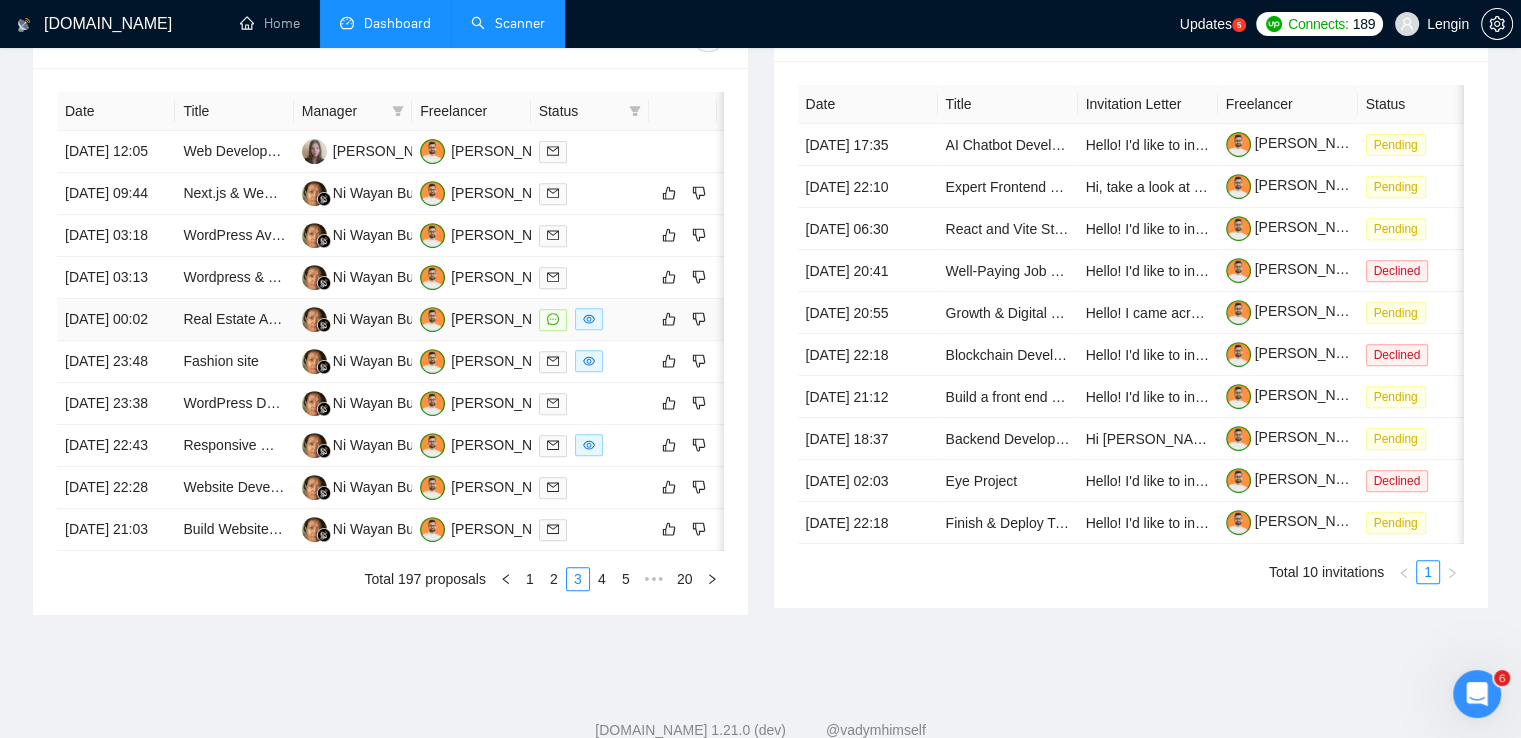 click on "Real Estate App Development - Full-Stack Developer (React, TypeScript, Next.js, Supabase)" at bounding box center [234, 320] 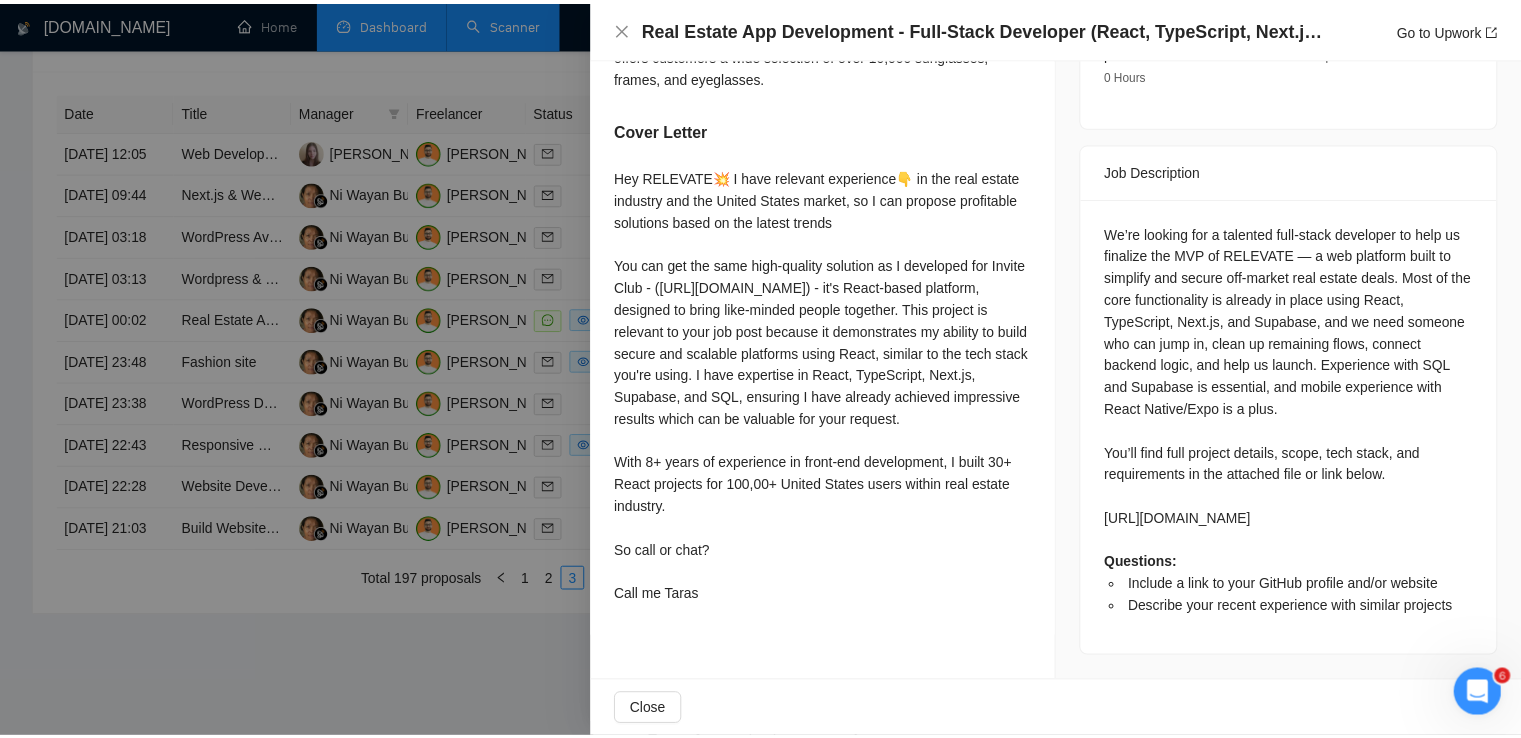 scroll, scrollTop: 0, scrollLeft: 0, axis: both 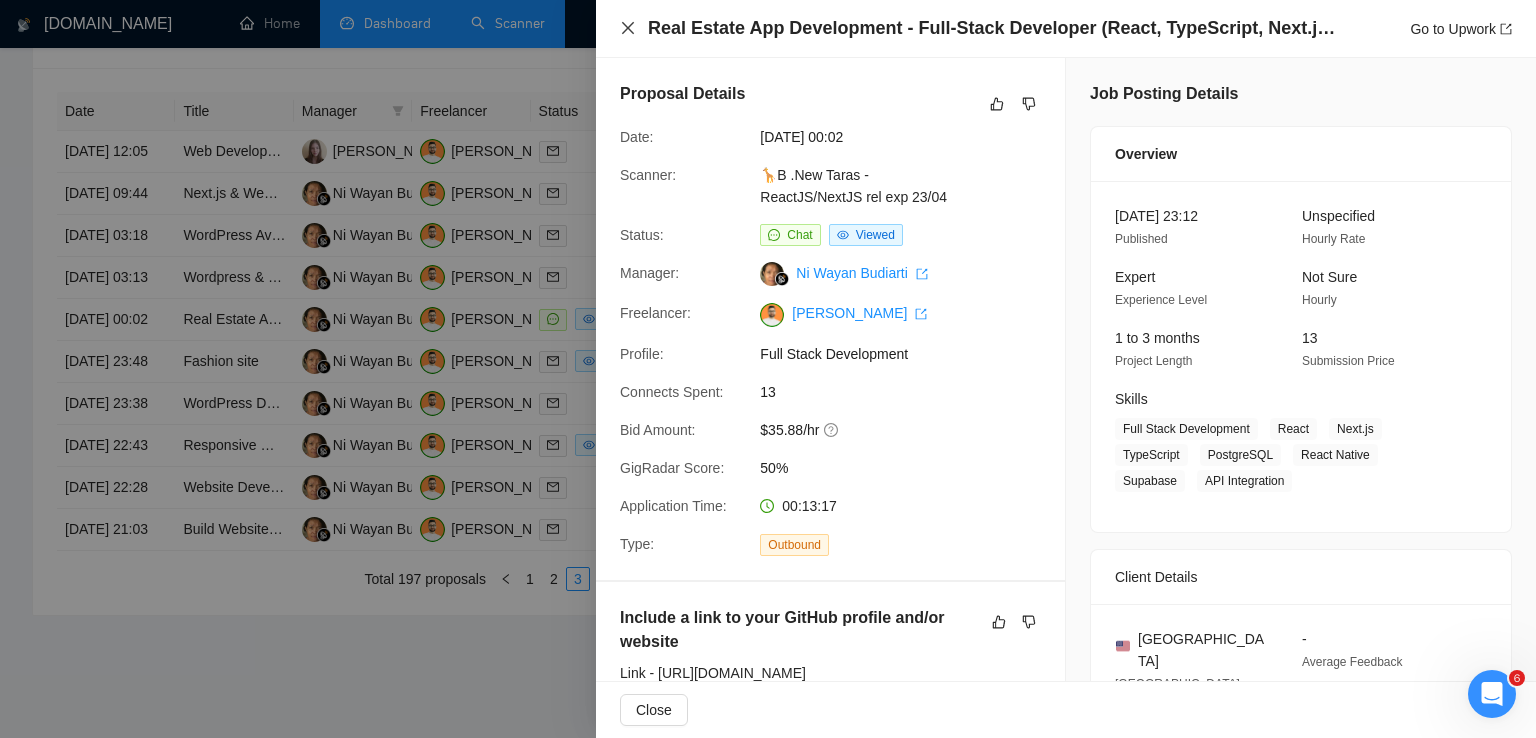 click 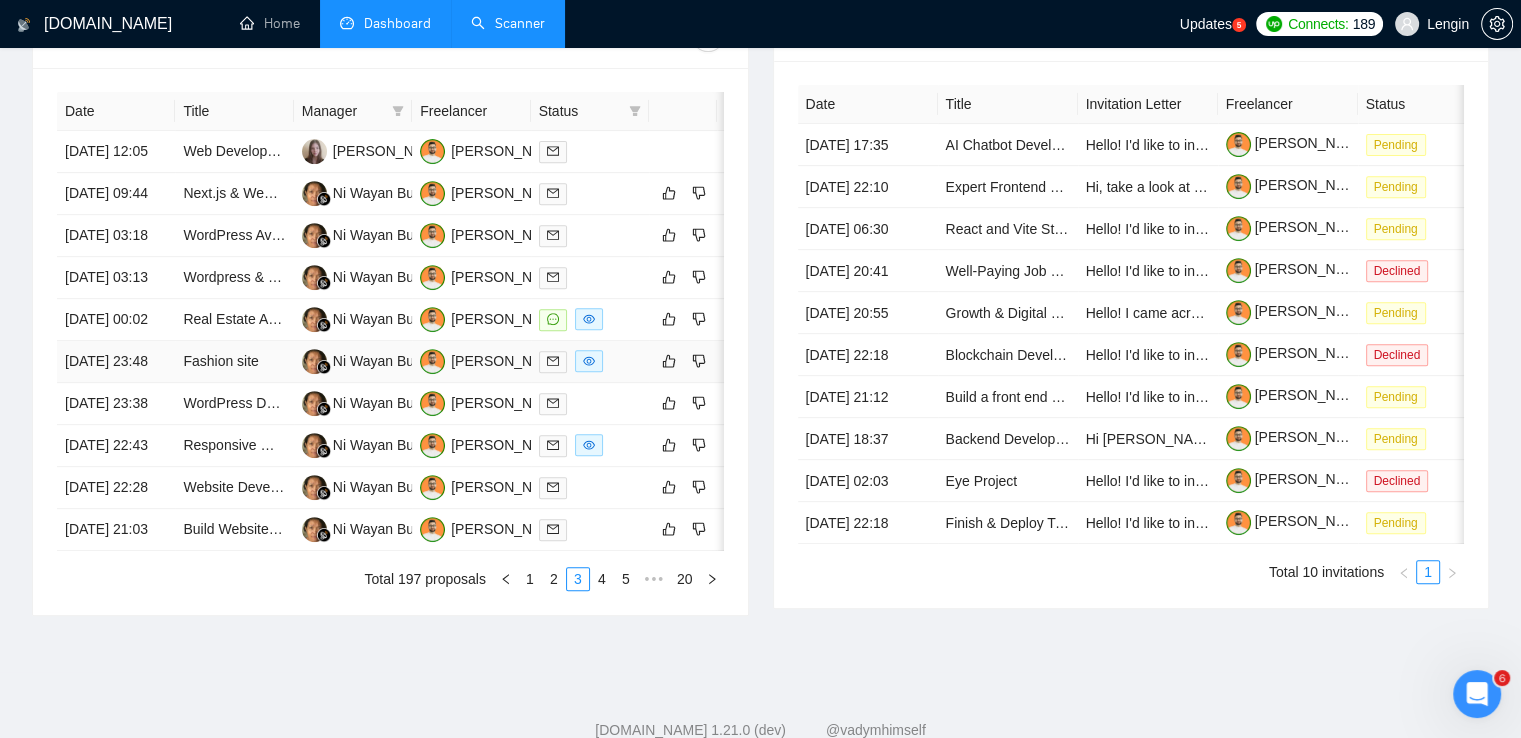 scroll, scrollTop: 1048, scrollLeft: 0, axis: vertical 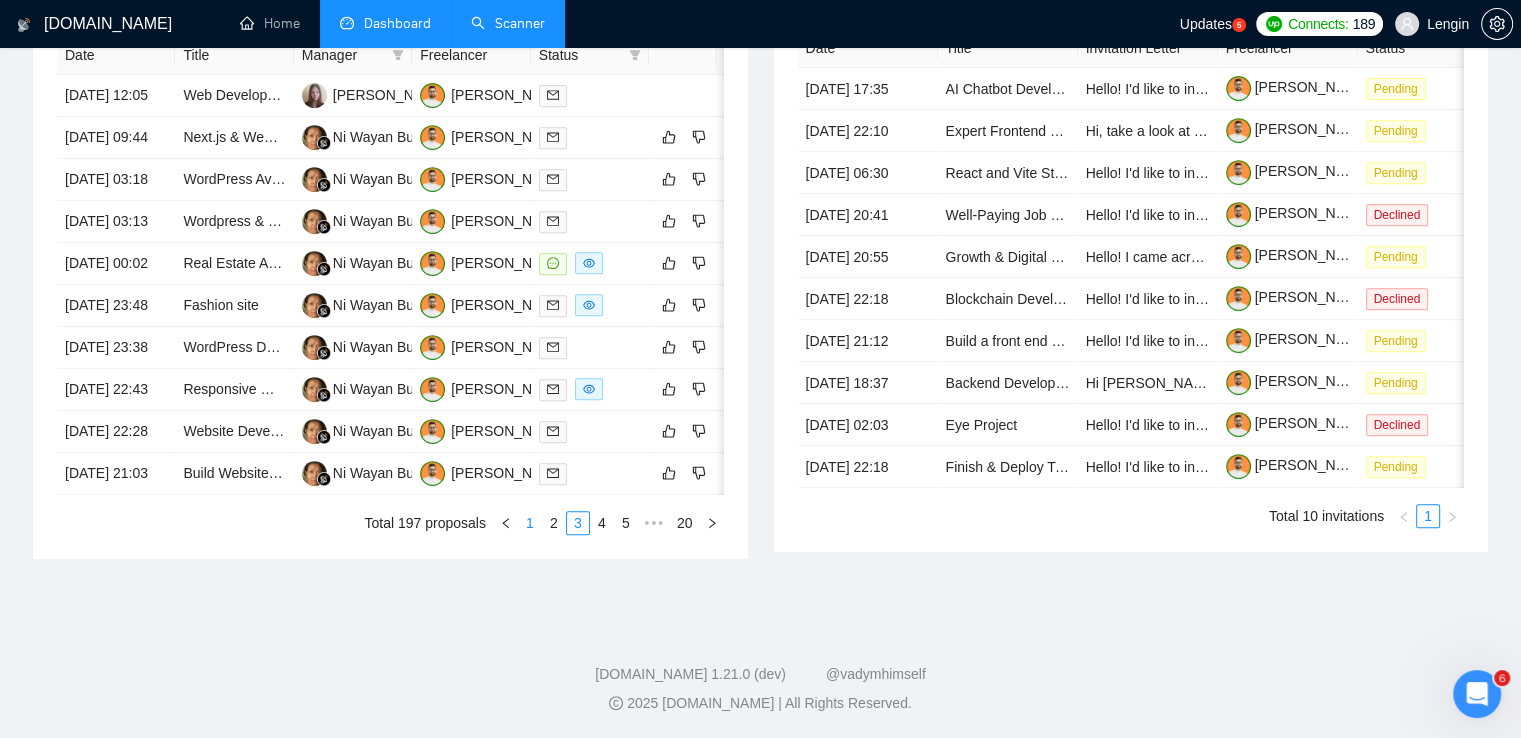 click on "1" at bounding box center (530, 523) 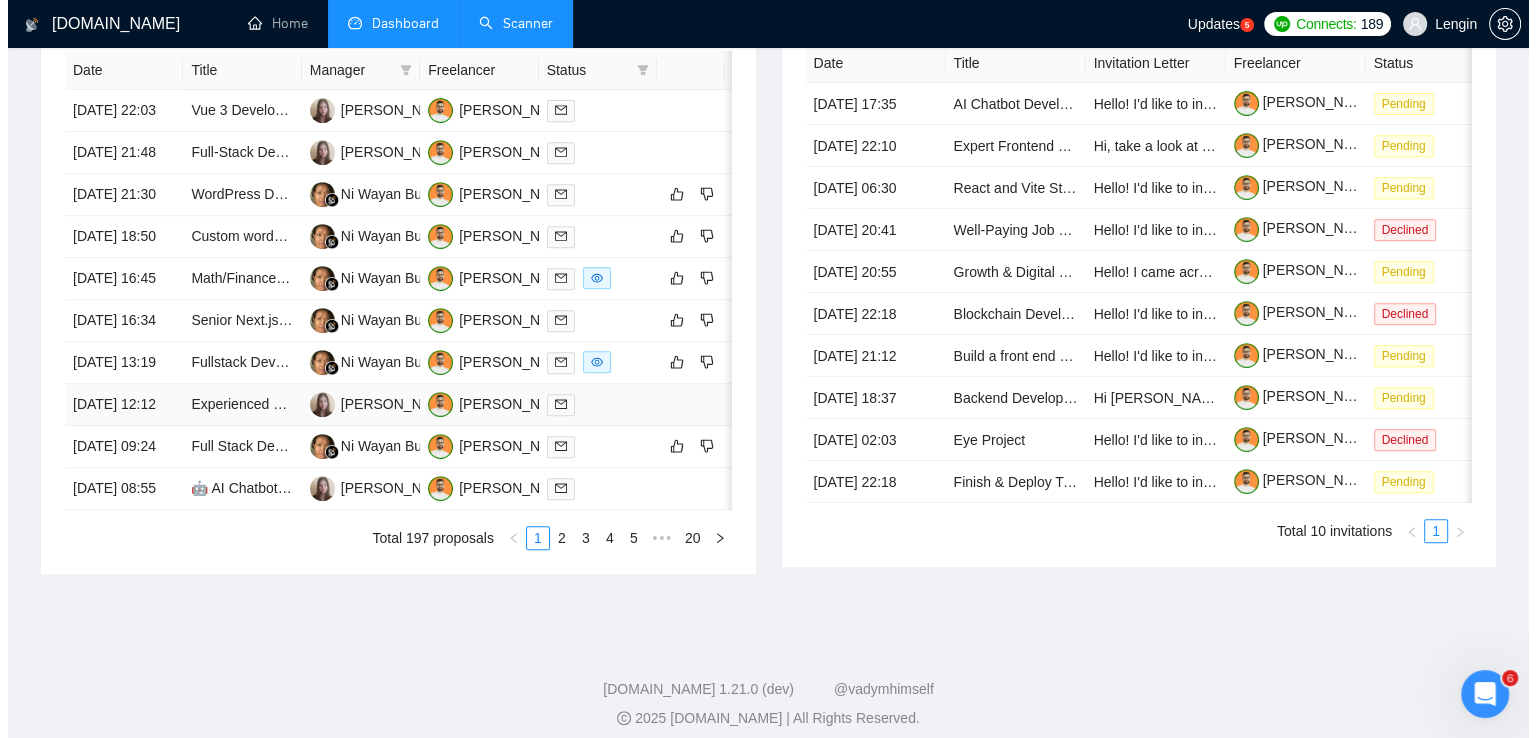 scroll, scrollTop: 792, scrollLeft: 0, axis: vertical 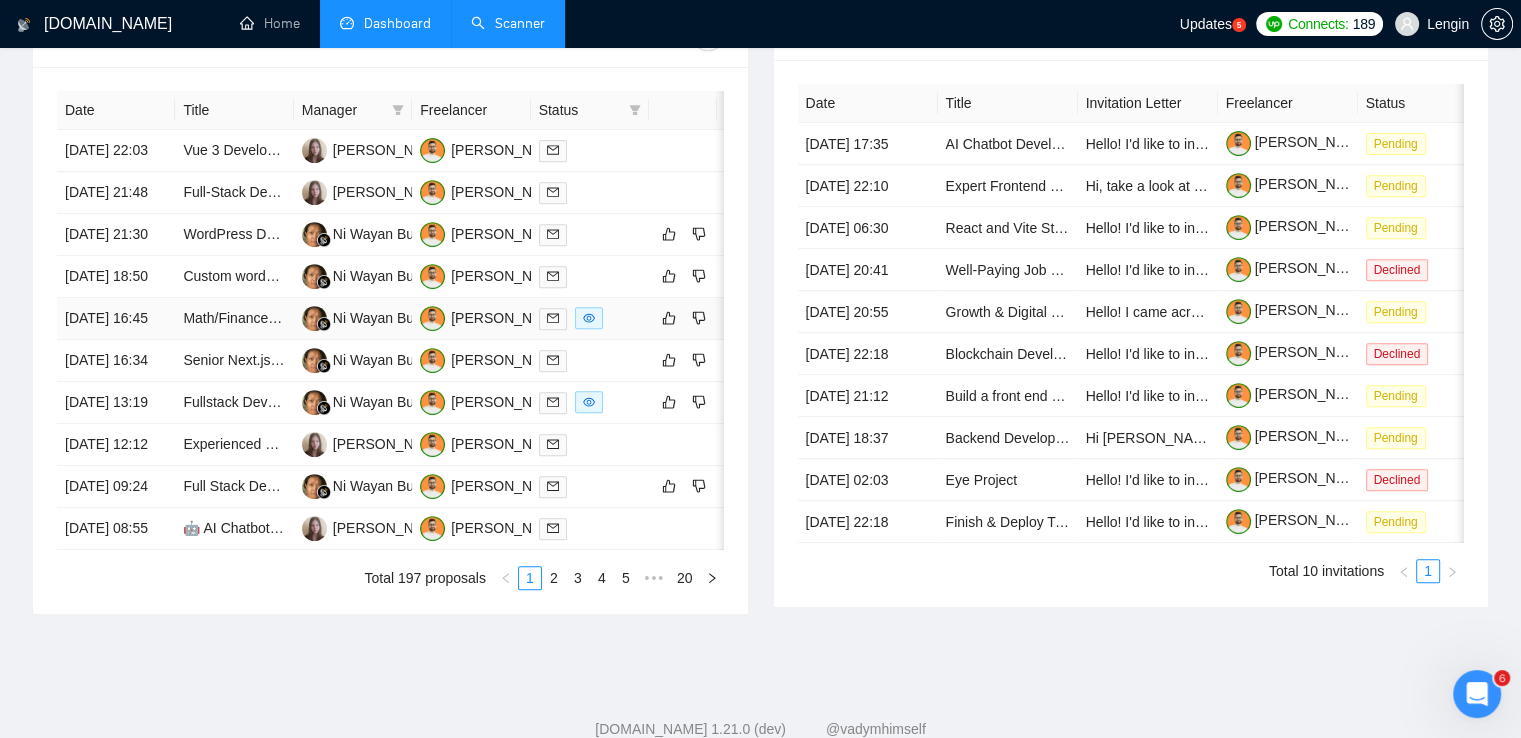 click on "Math/Finance Expert Needed for [PERSON_NAME] Flow Models in React SaaS" at bounding box center (234, 319) 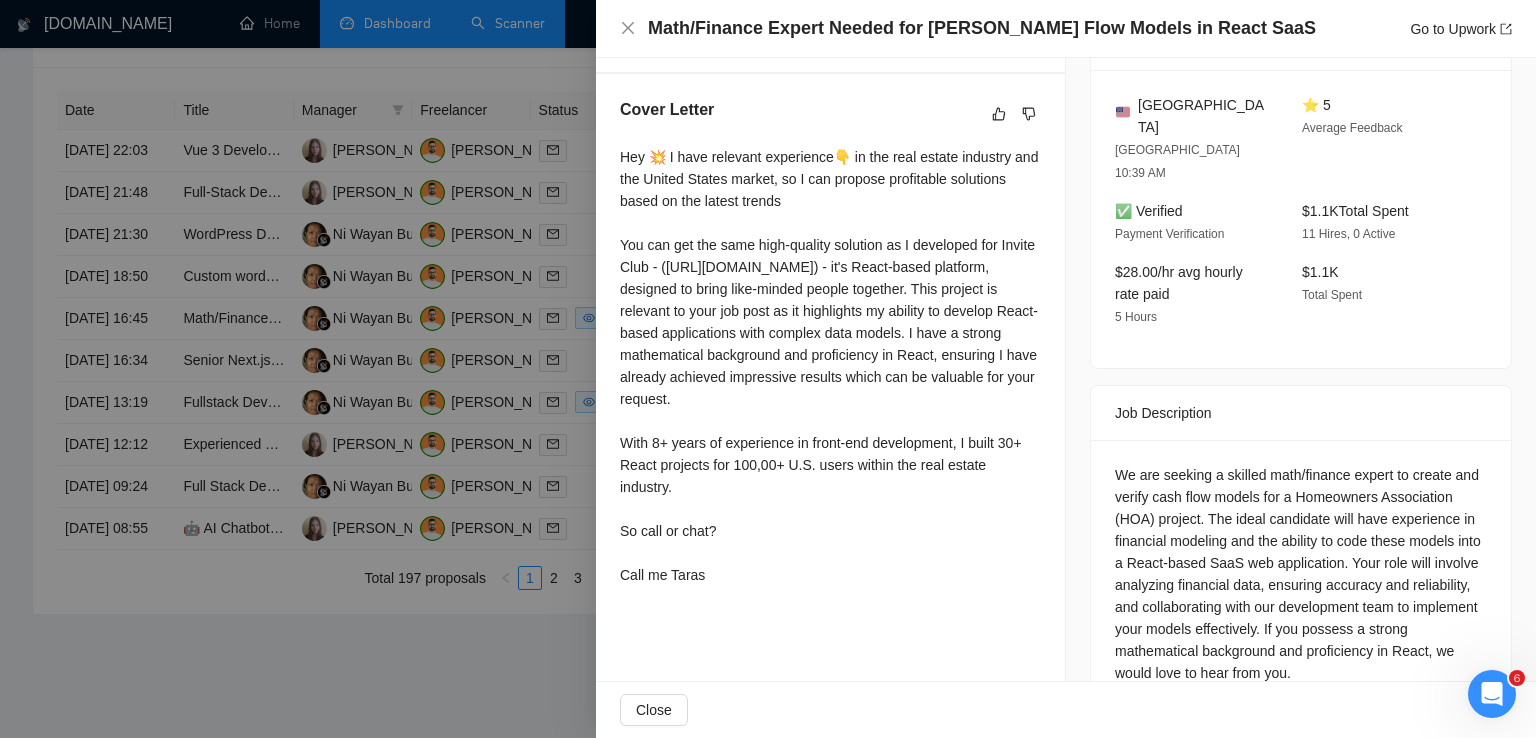 scroll, scrollTop: 524, scrollLeft: 0, axis: vertical 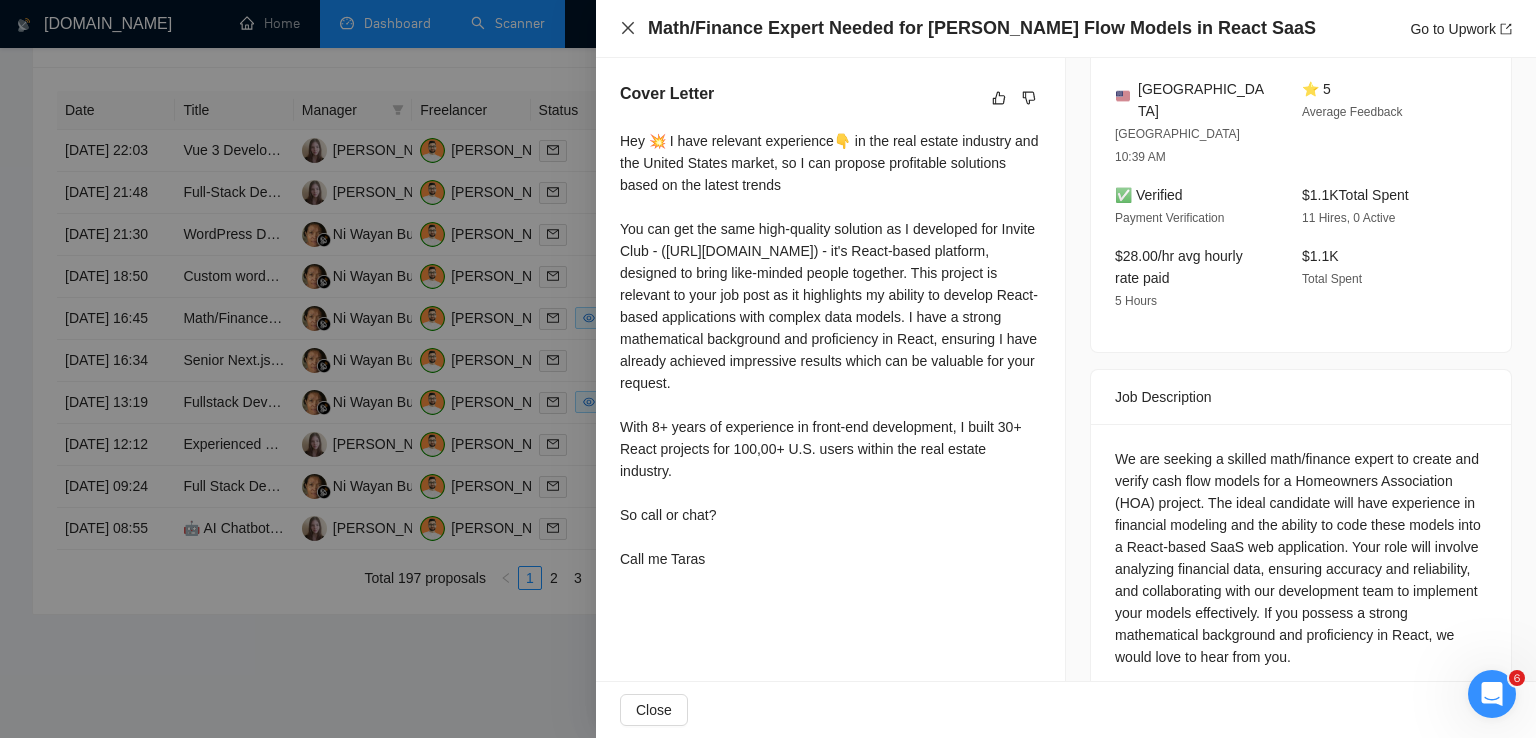 click 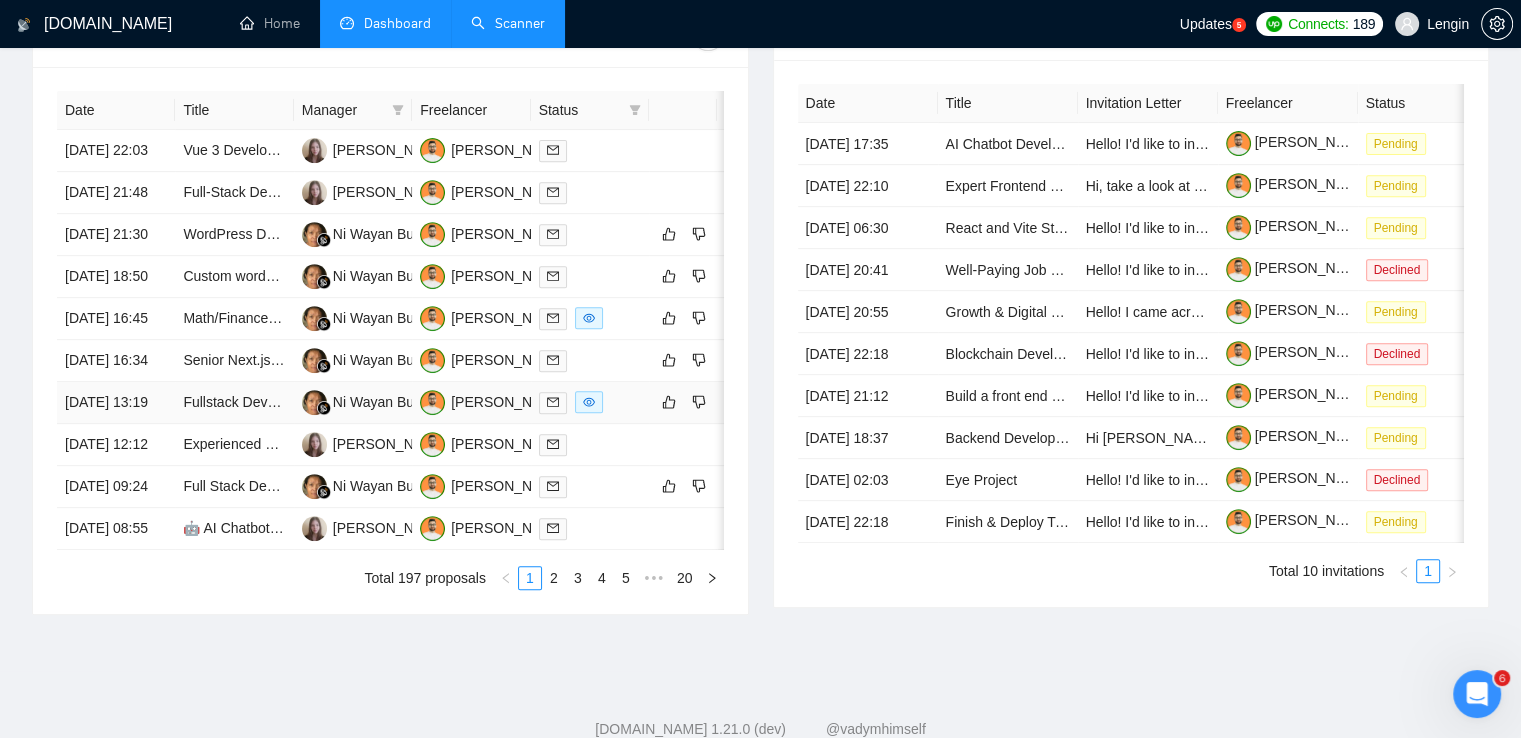 click on "Fullstack Developer for SaaS - Next.js & React" at bounding box center (234, 403) 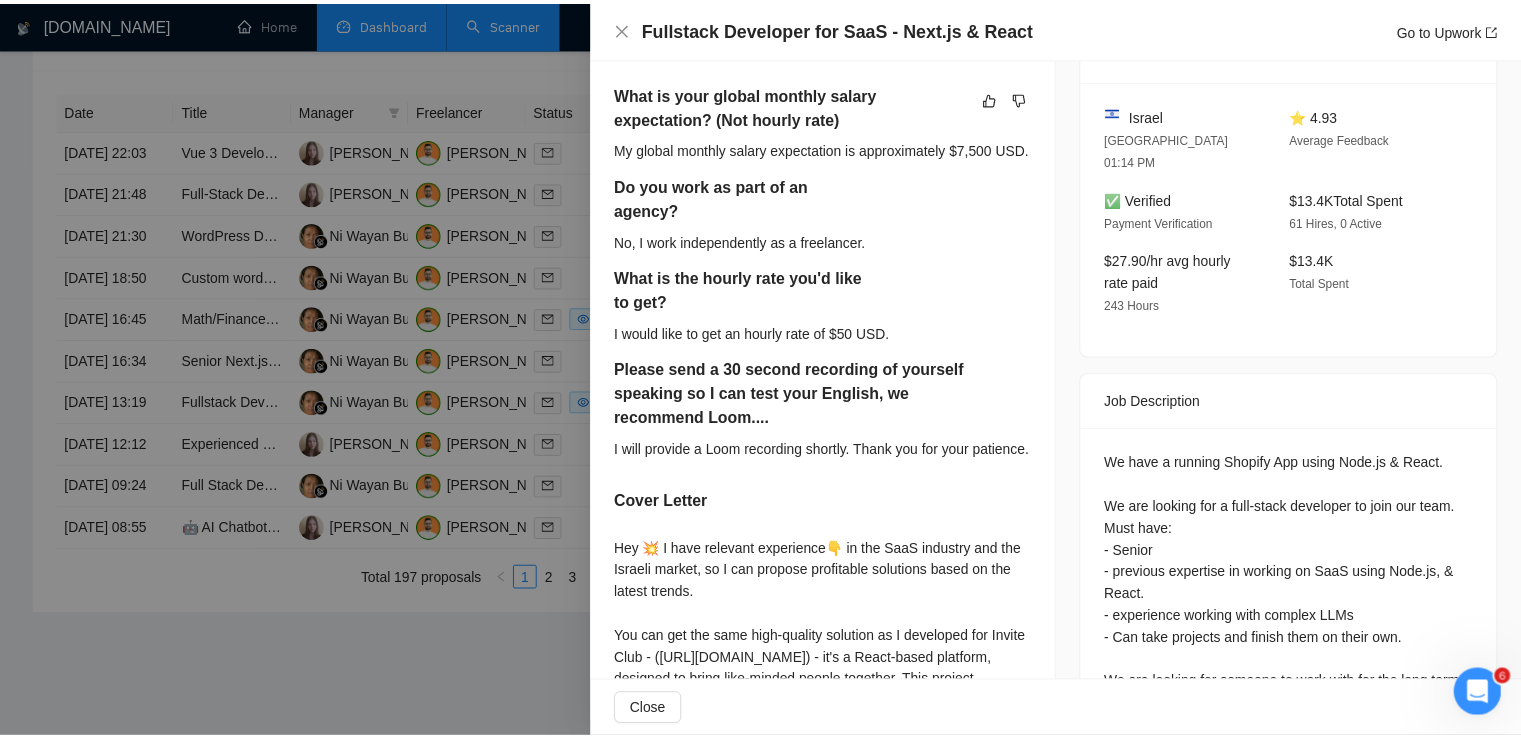 scroll, scrollTop: 920, scrollLeft: 0, axis: vertical 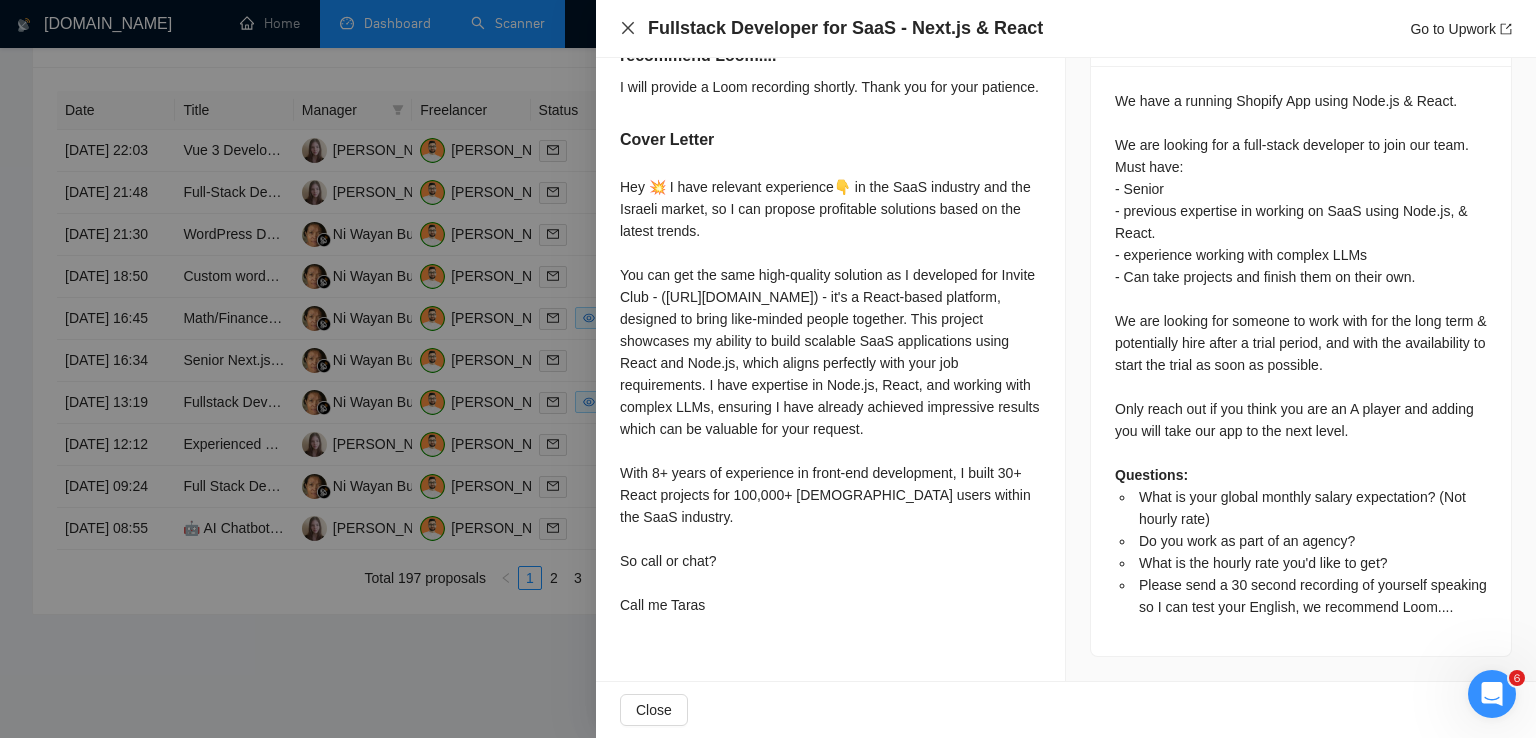 click 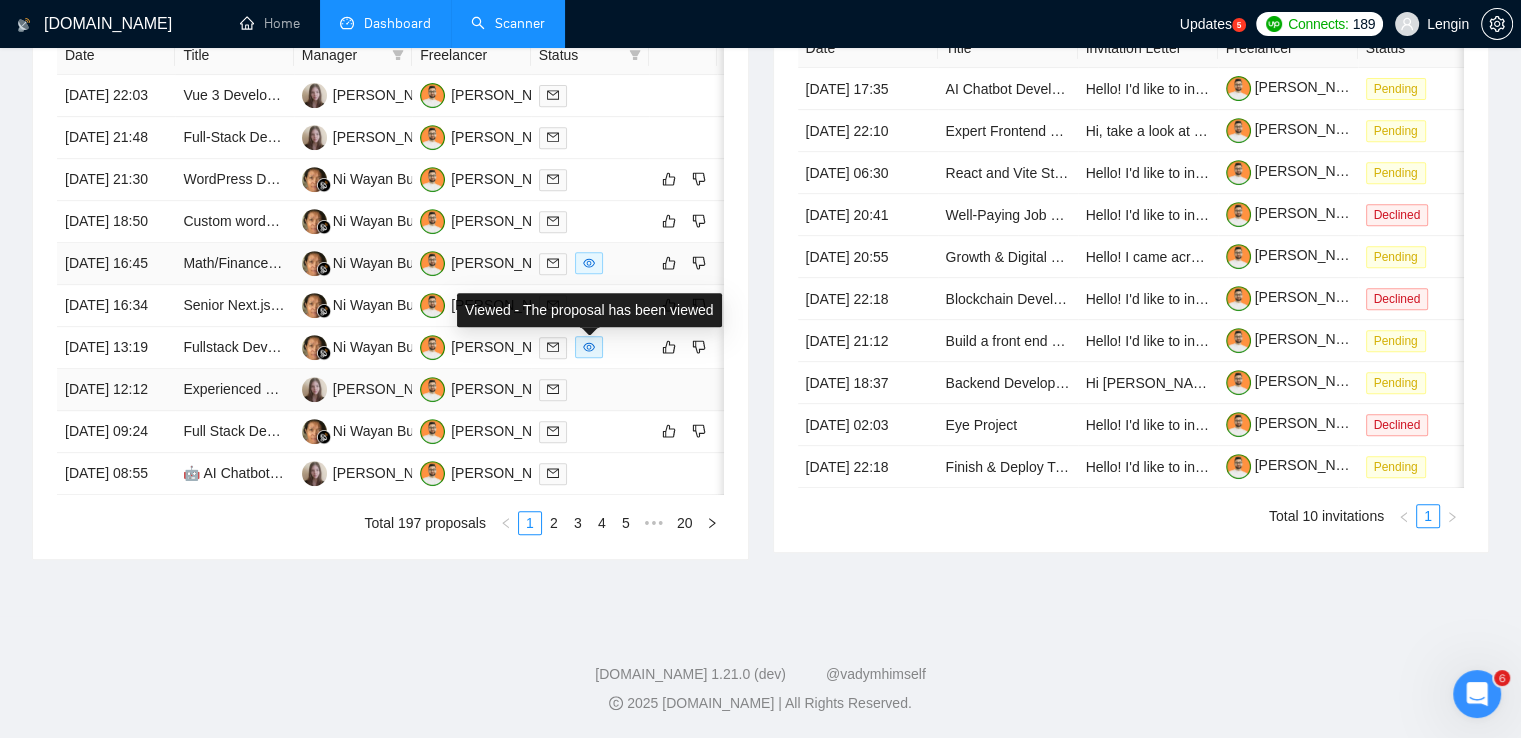 scroll, scrollTop: 1014, scrollLeft: 0, axis: vertical 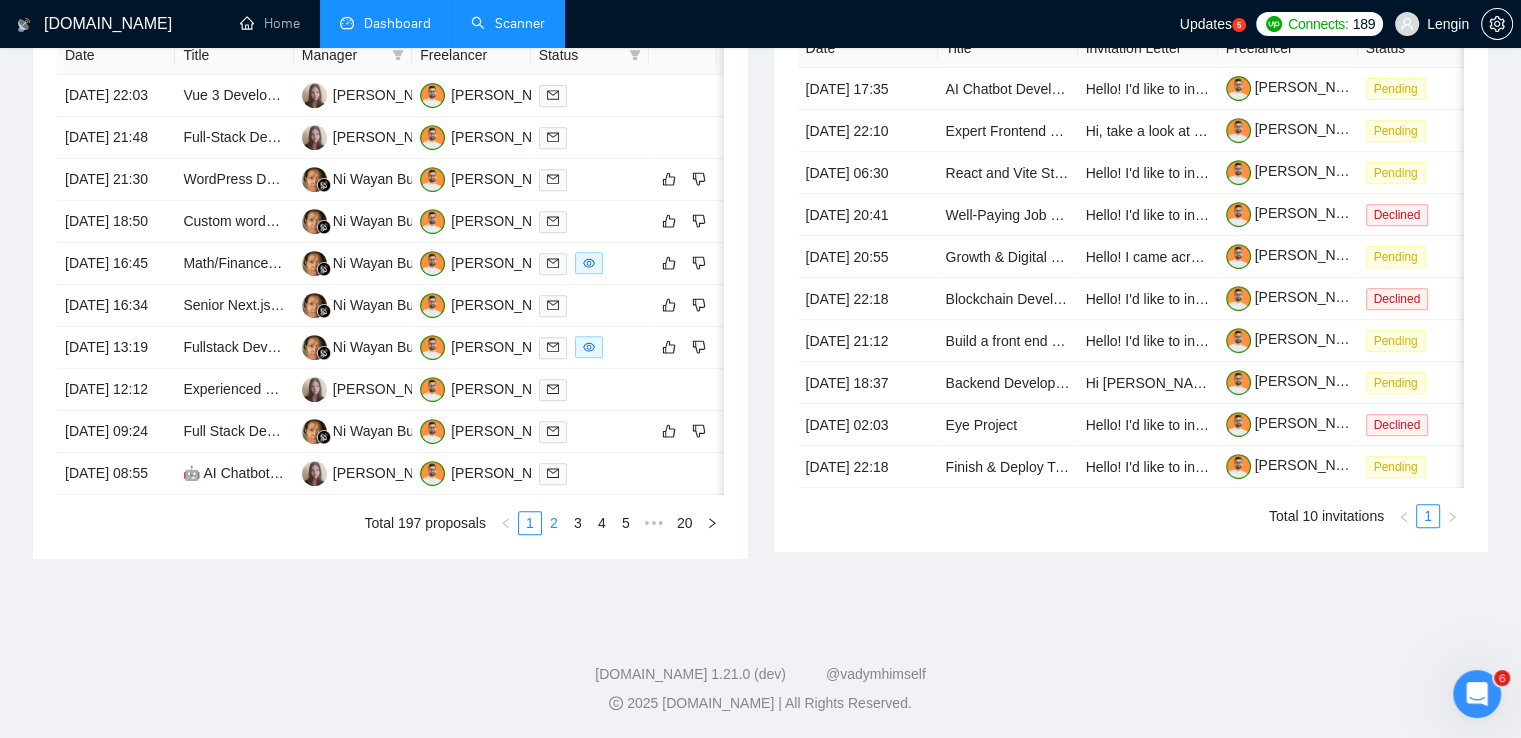 click on "2" at bounding box center [554, 523] 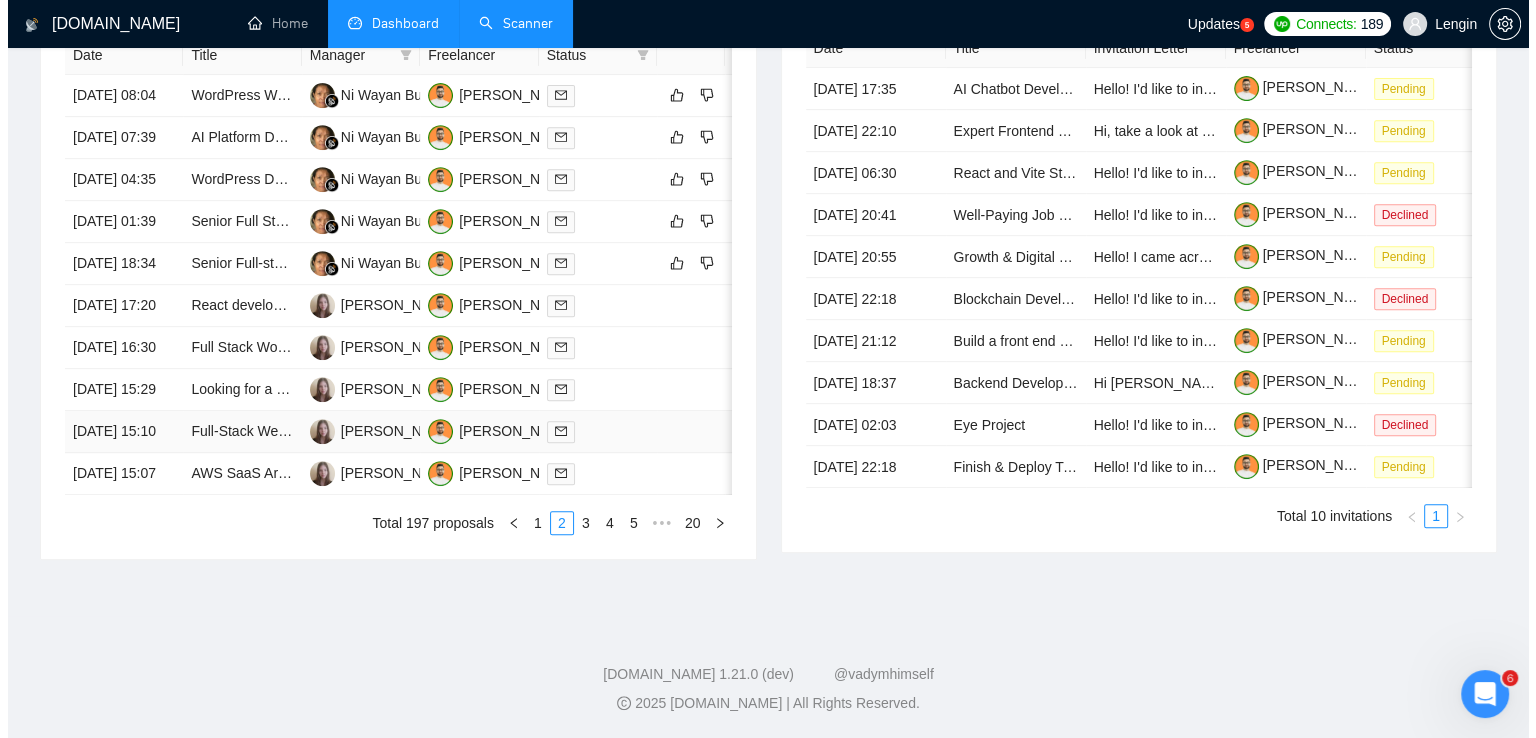 scroll, scrollTop: 880, scrollLeft: 0, axis: vertical 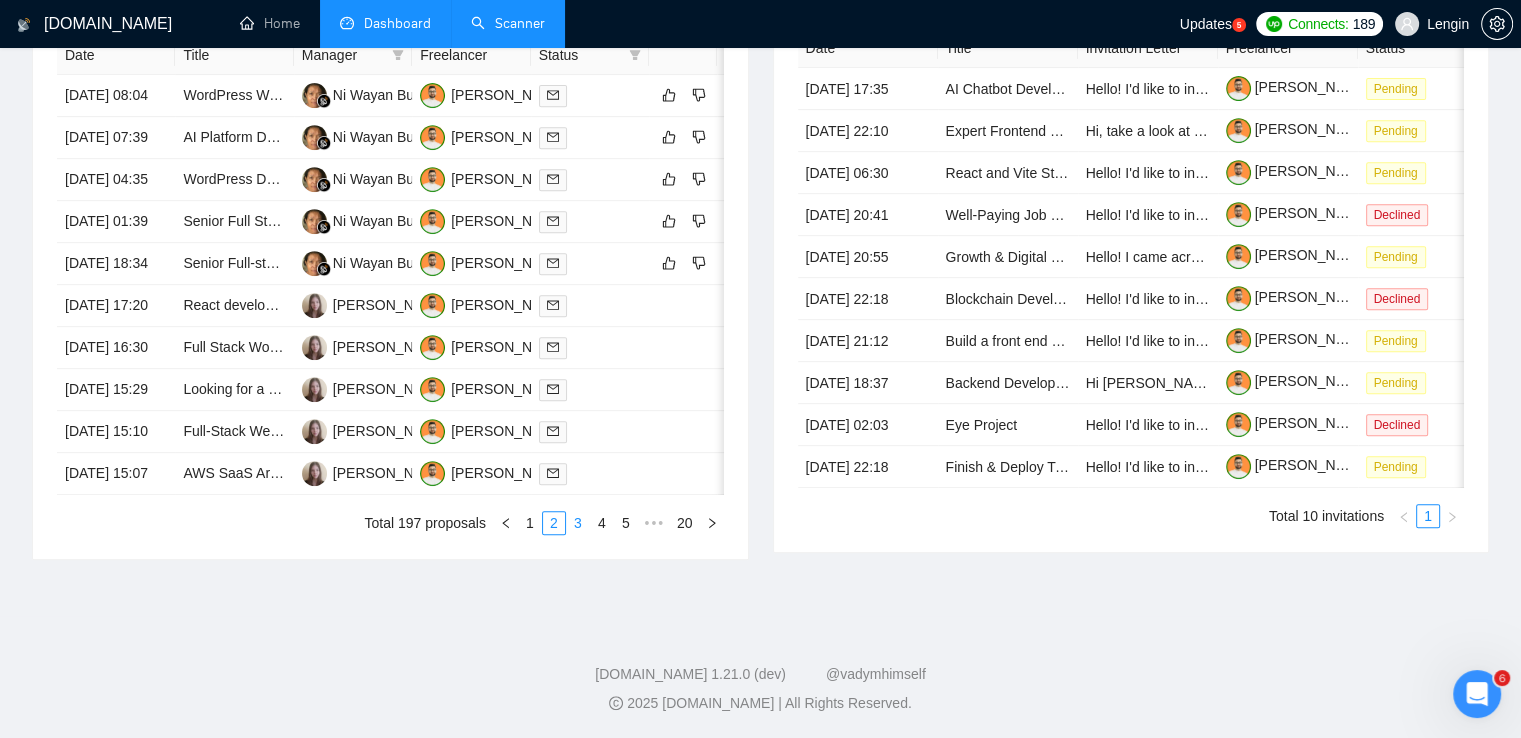 click on "3" at bounding box center (578, 523) 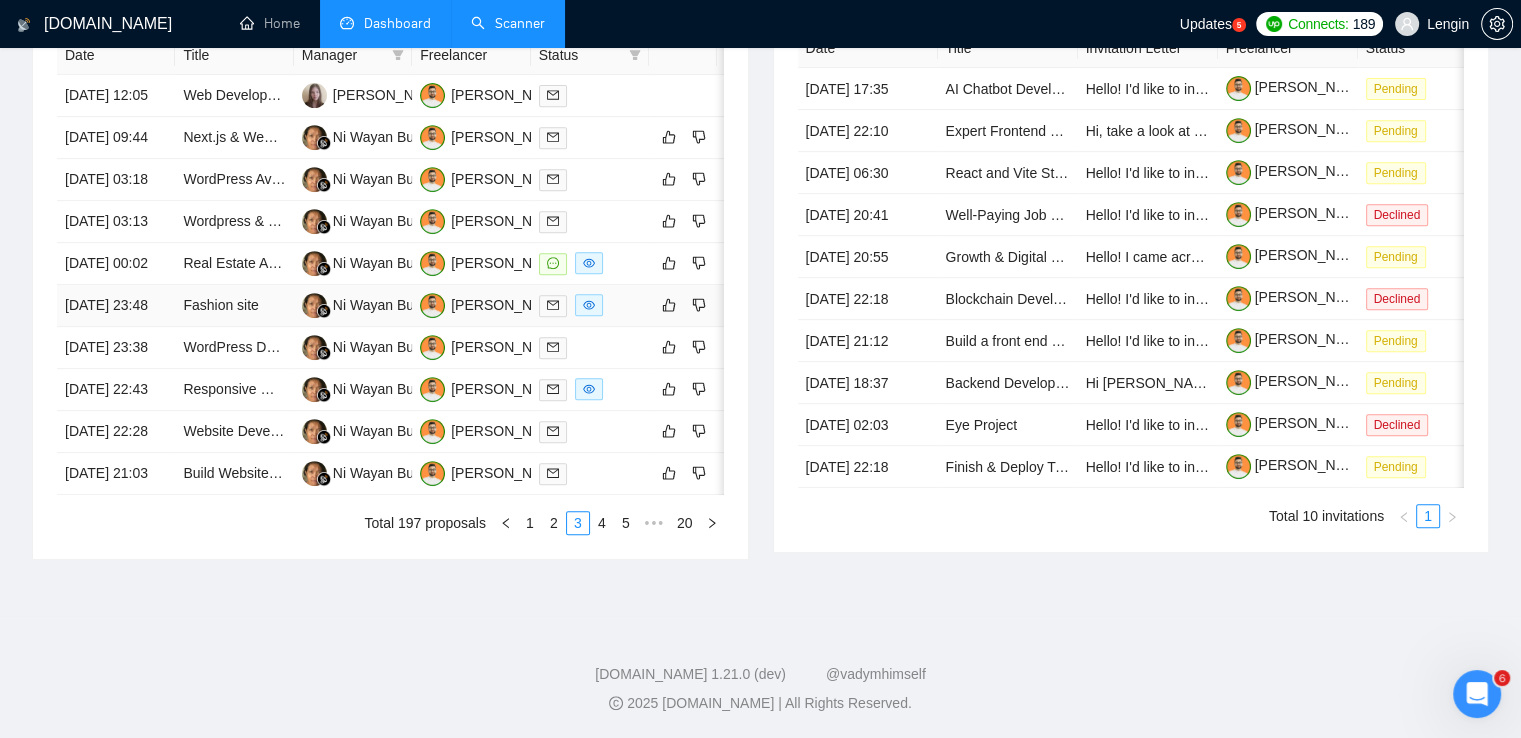 click on "Ni Wayan Budiarti" at bounding box center (353, 306) 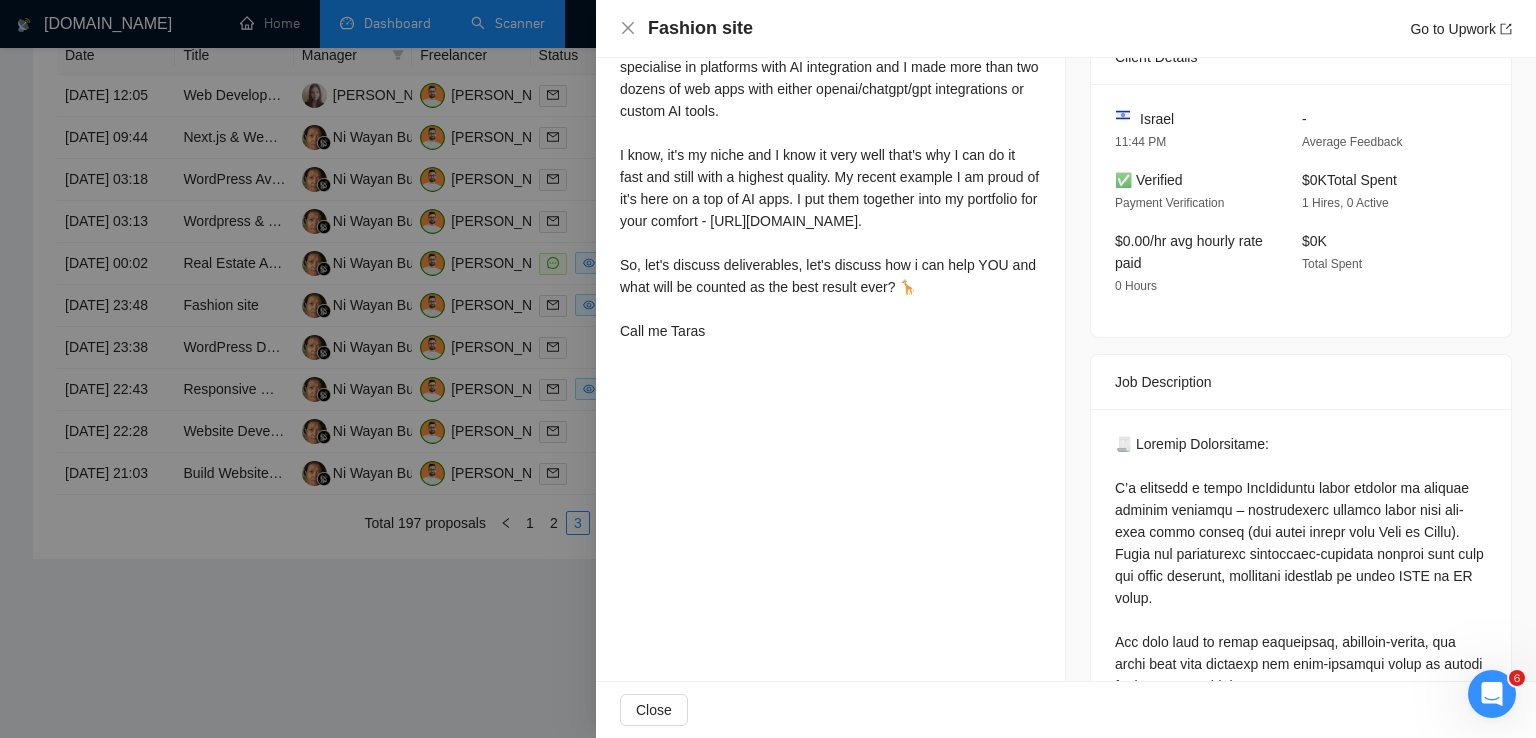 scroll, scrollTop: 596, scrollLeft: 0, axis: vertical 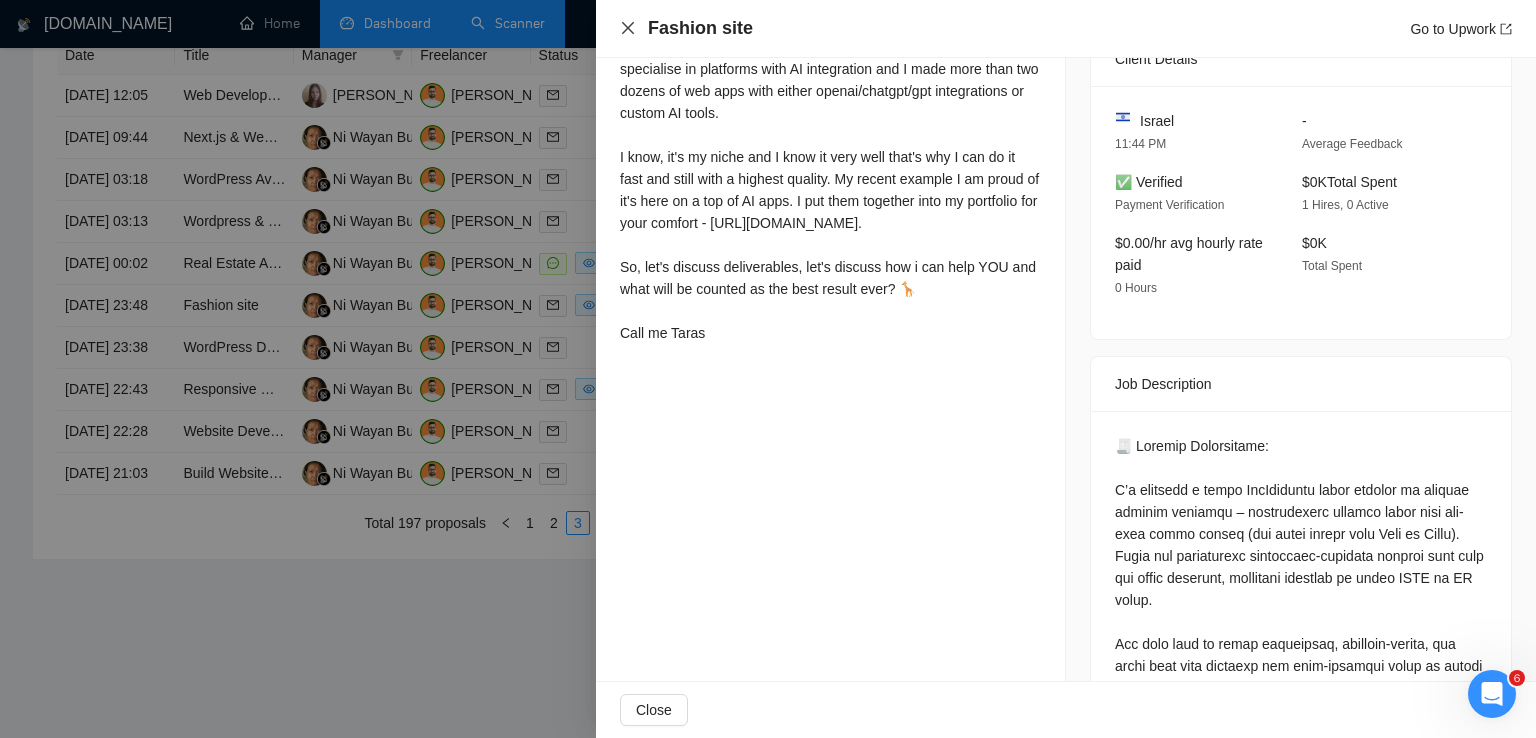 click 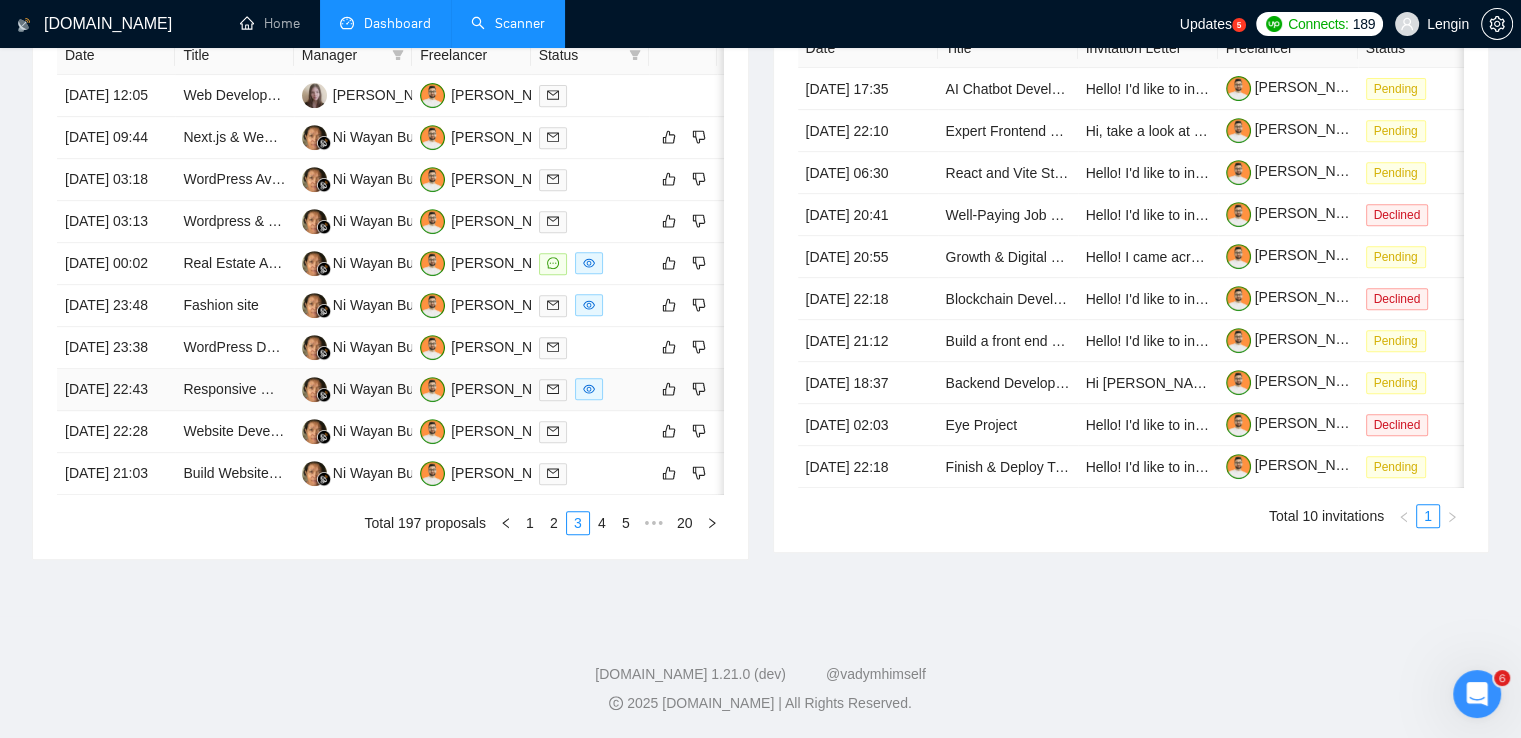 click on "Responsive WordPress Site Development with User Capabilities" at bounding box center [234, 390] 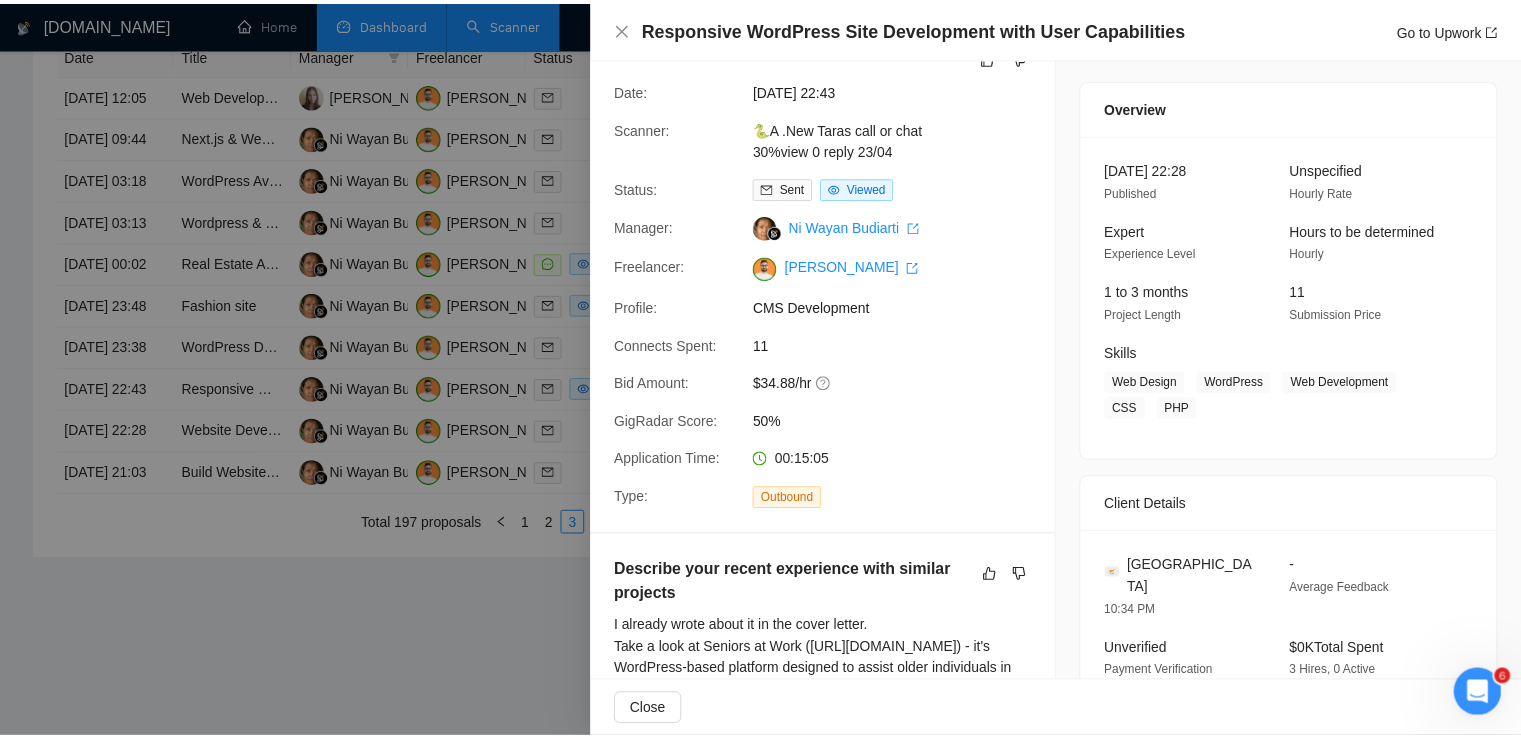 scroll, scrollTop: 0, scrollLeft: 0, axis: both 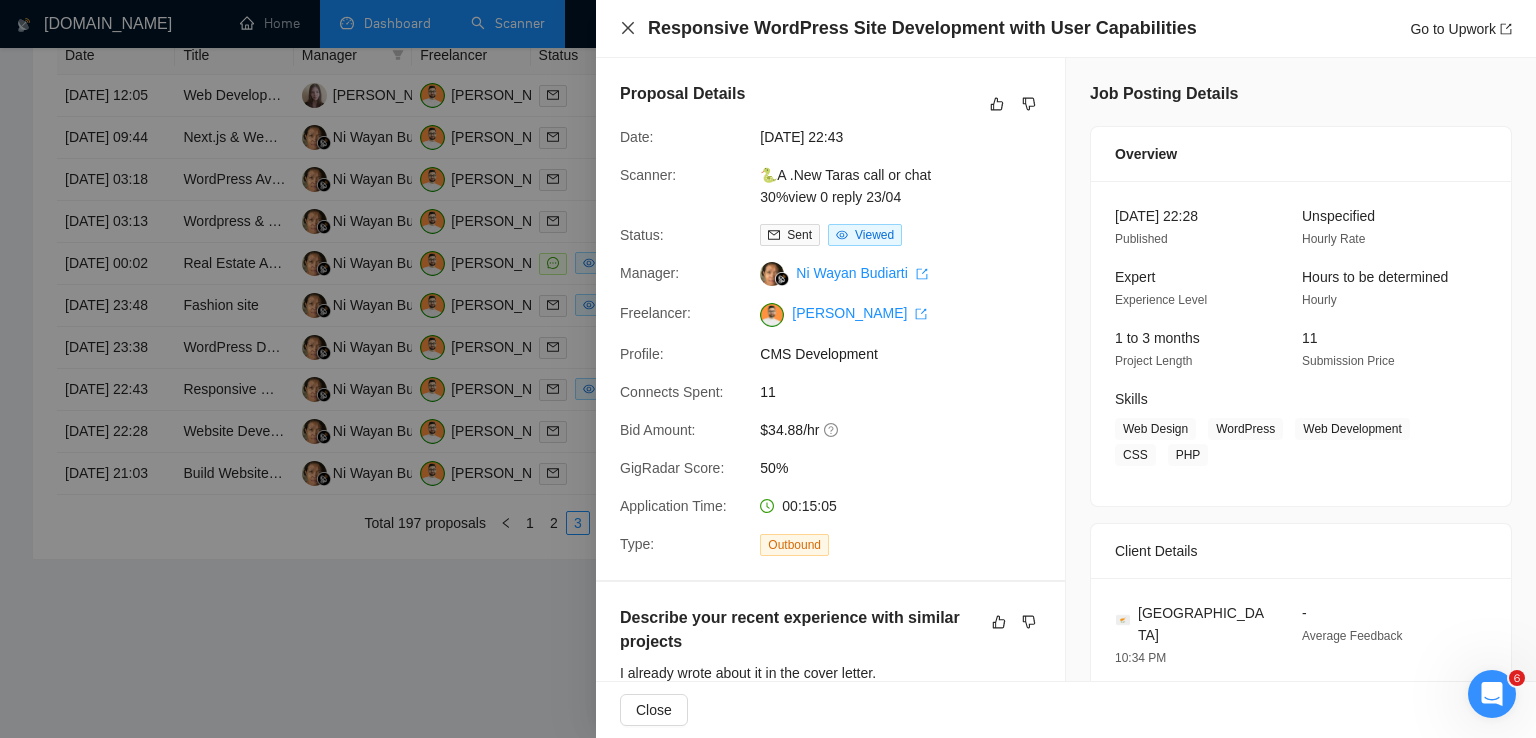 click 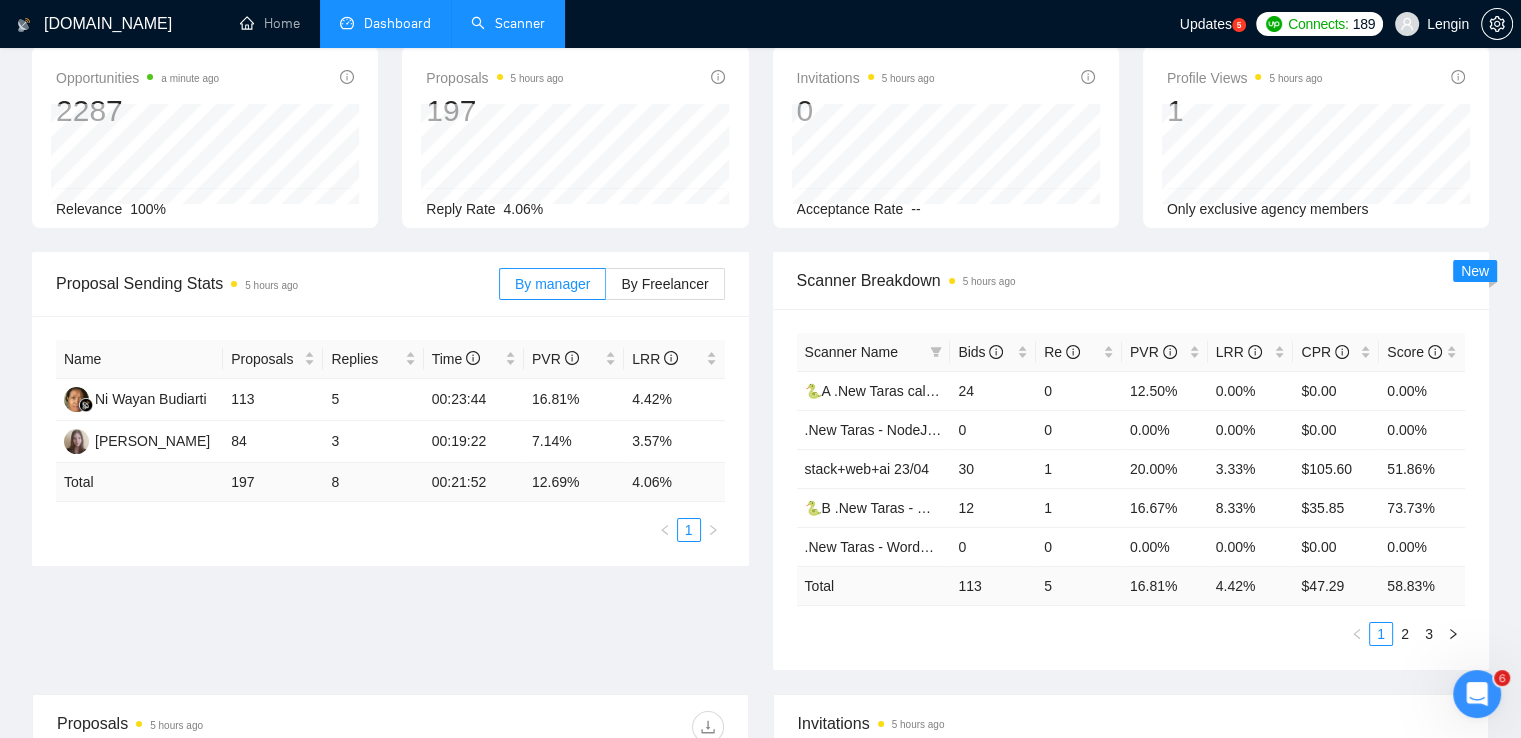 scroll, scrollTop: 0, scrollLeft: 0, axis: both 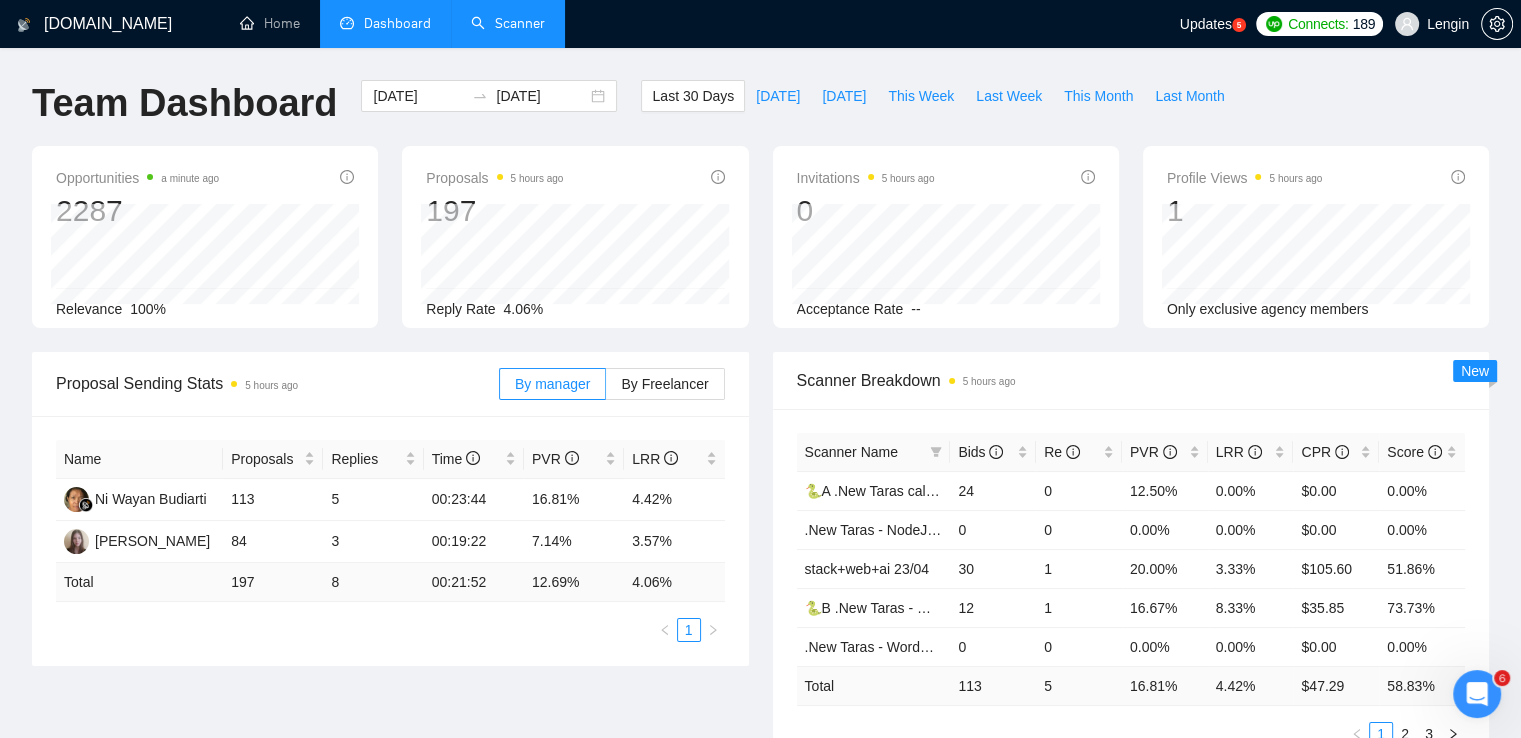 click on "Scanner" at bounding box center [508, 23] 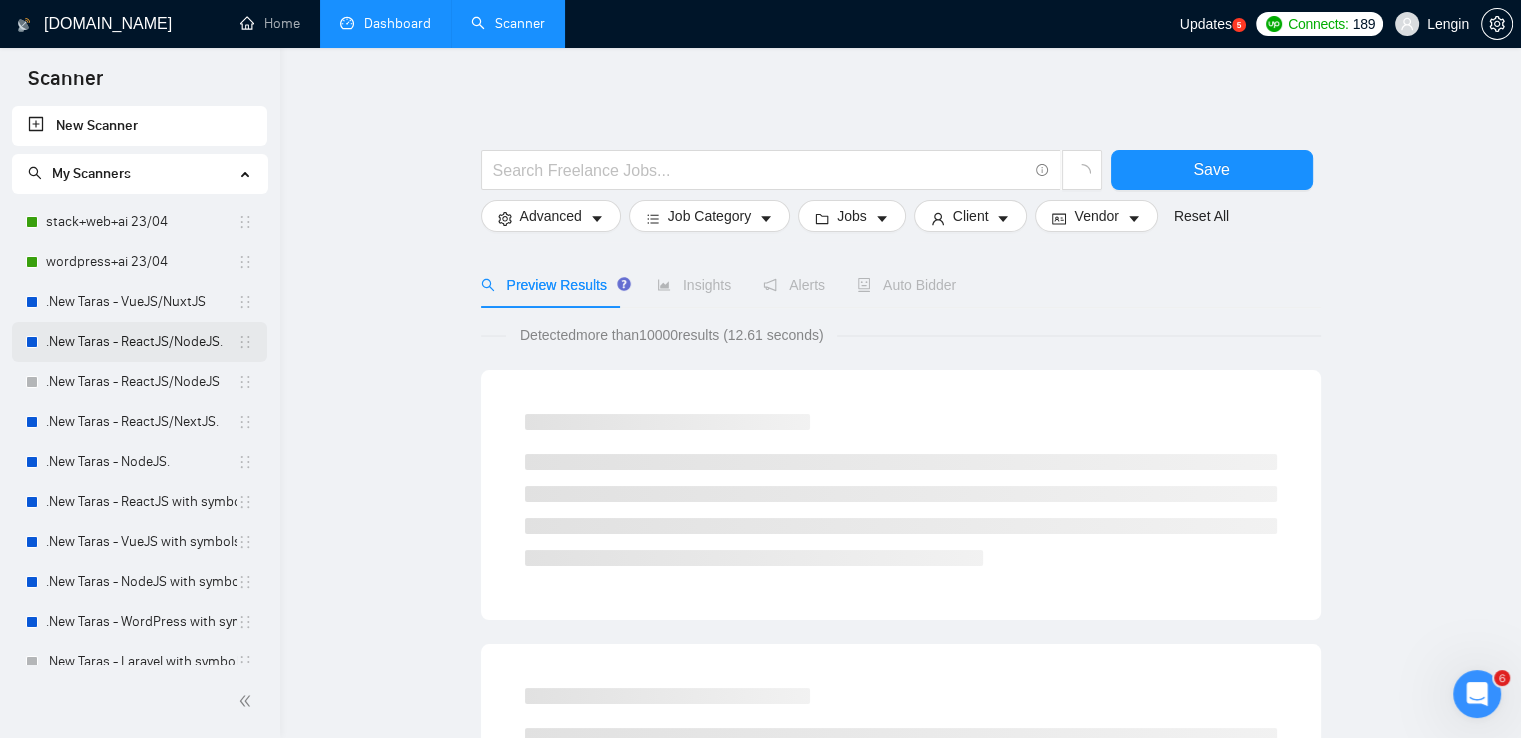 click on ".New Taras - ReactJS/NodeJS." at bounding box center [141, 342] 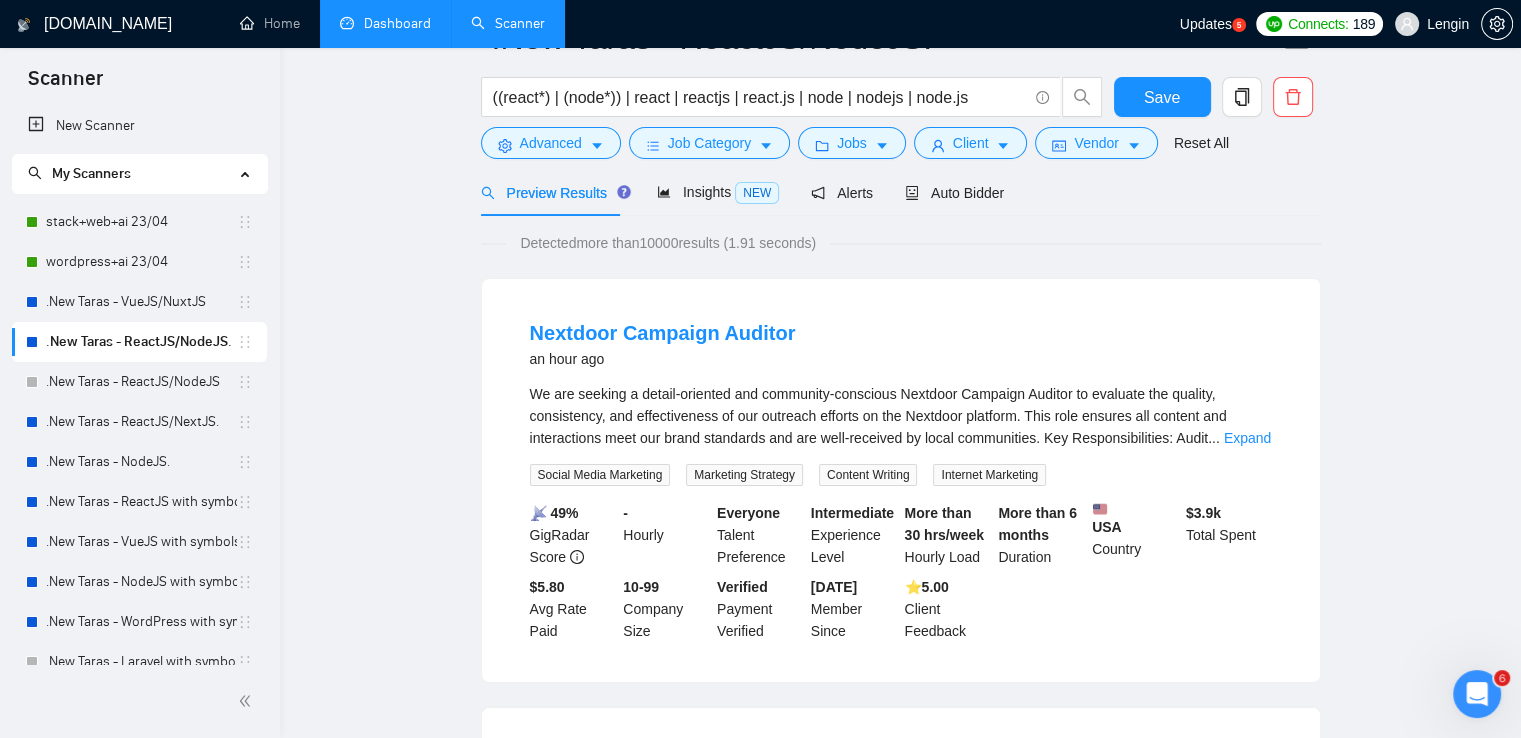 scroll, scrollTop: 0, scrollLeft: 0, axis: both 